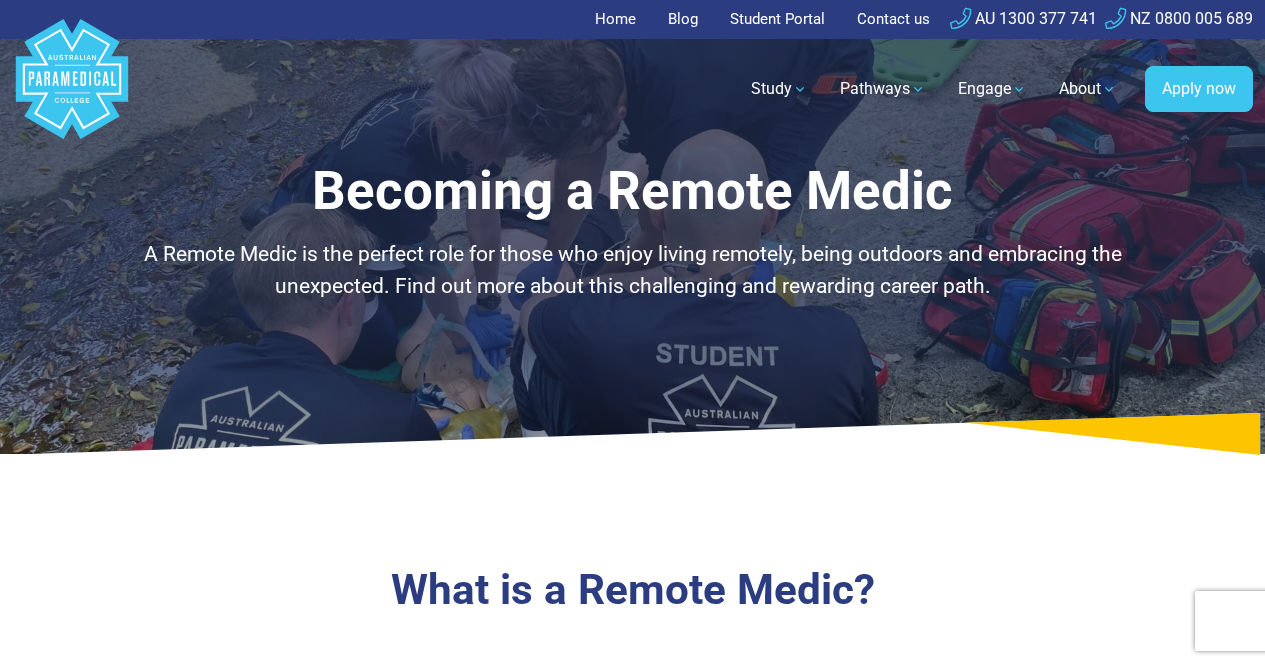 scroll, scrollTop: 0, scrollLeft: 0, axis: both 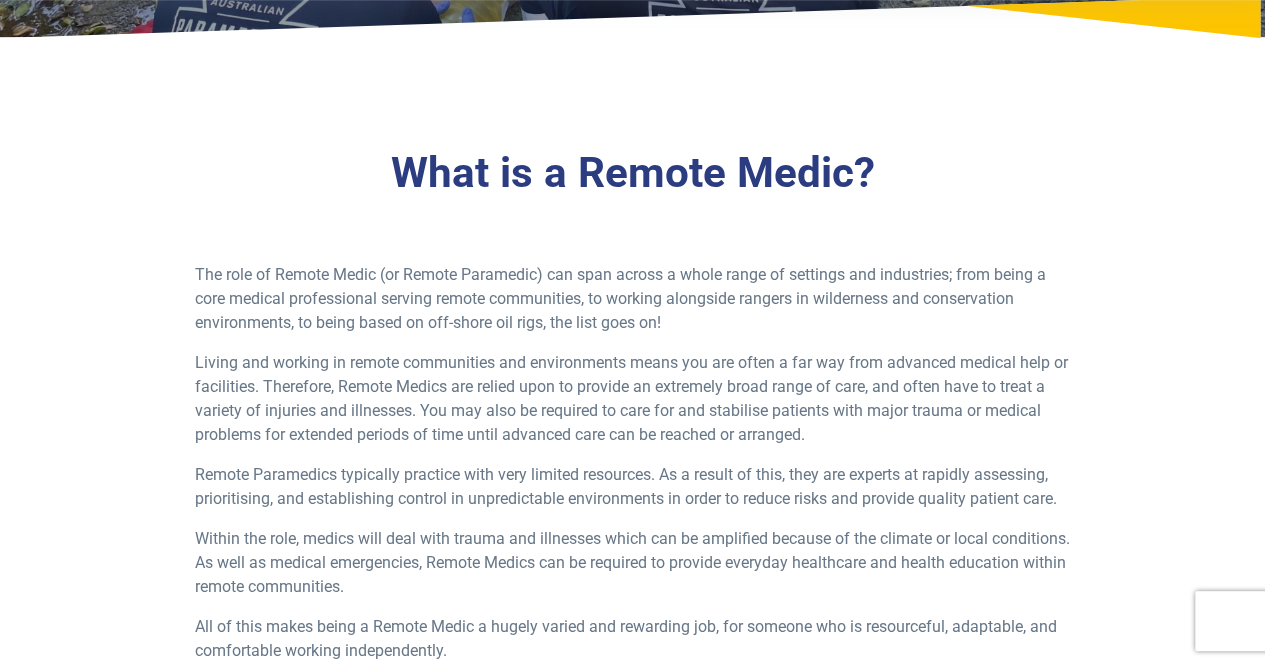 drag, startPoint x: 624, startPoint y: 436, endPoint x: 652, endPoint y: 569, distance: 135.91542 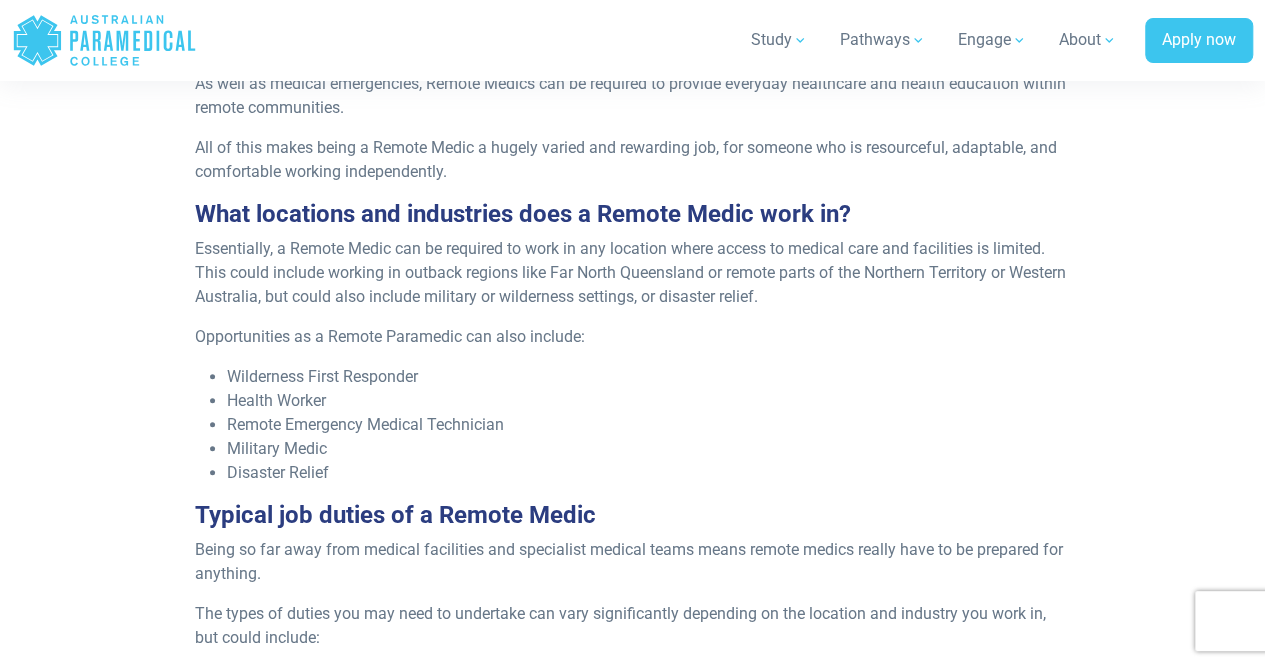 scroll, scrollTop: 904, scrollLeft: 0, axis: vertical 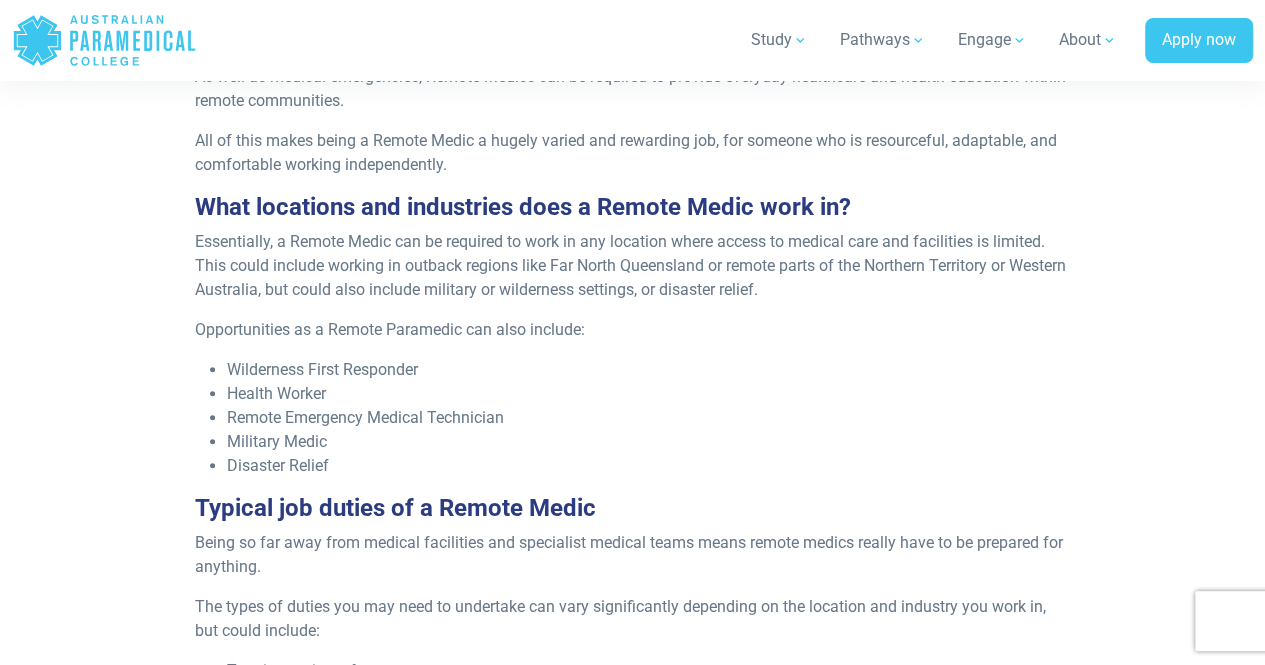 drag, startPoint x: 601, startPoint y: 249, endPoint x: 605, endPoint y: 295, distance: 46.173584 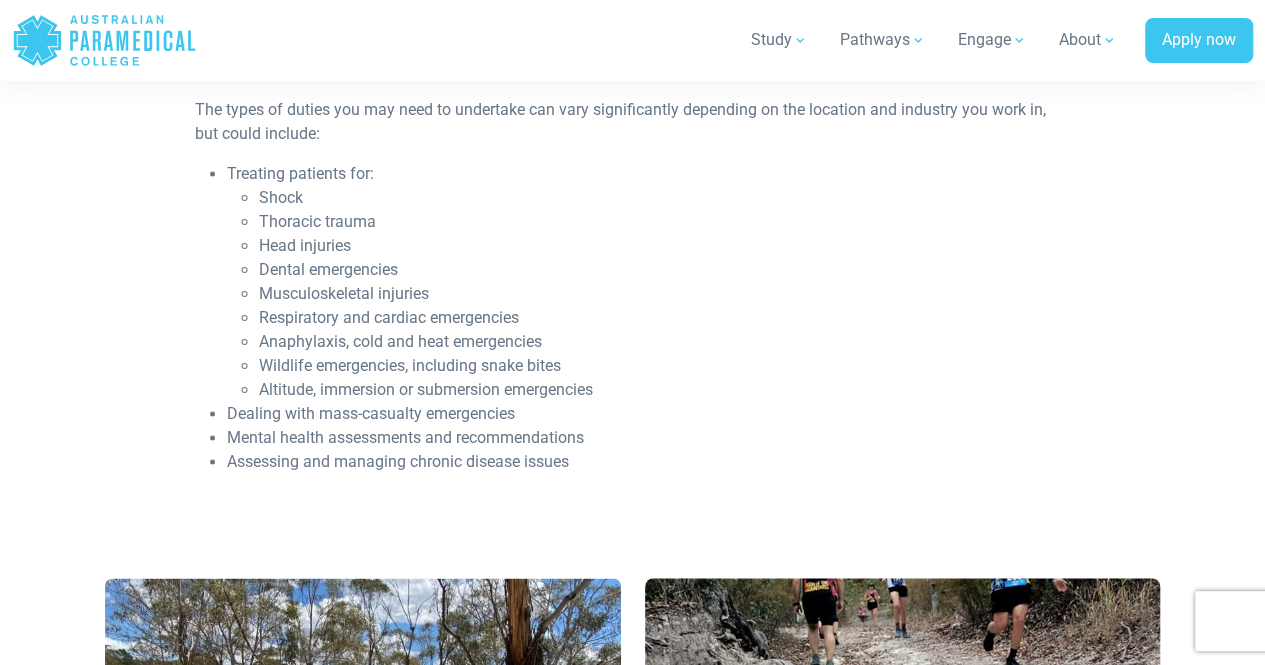 drag, startPoint x: 604, startPoint y: 311, endPoint x: 610, endPoint y: 365, distance: 54.33231 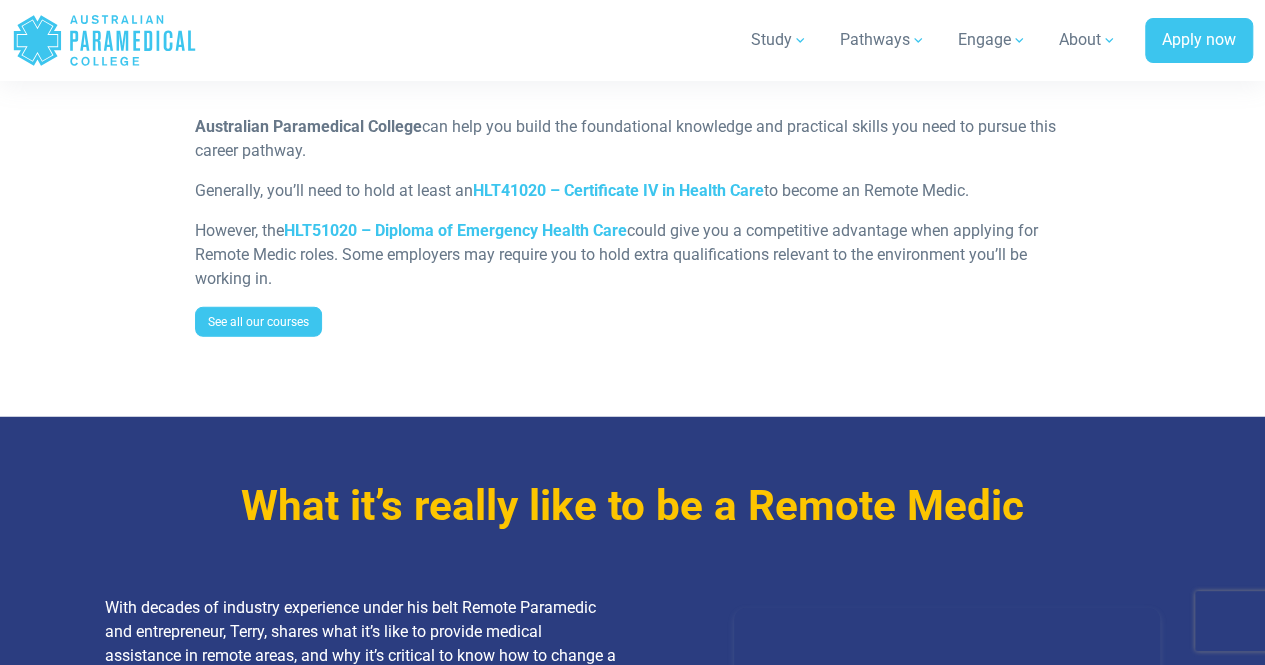 drag, startPoint x: 609, startPoint y: 244, endPoint x: 620, endPoint y: 319, distance: 75.802376 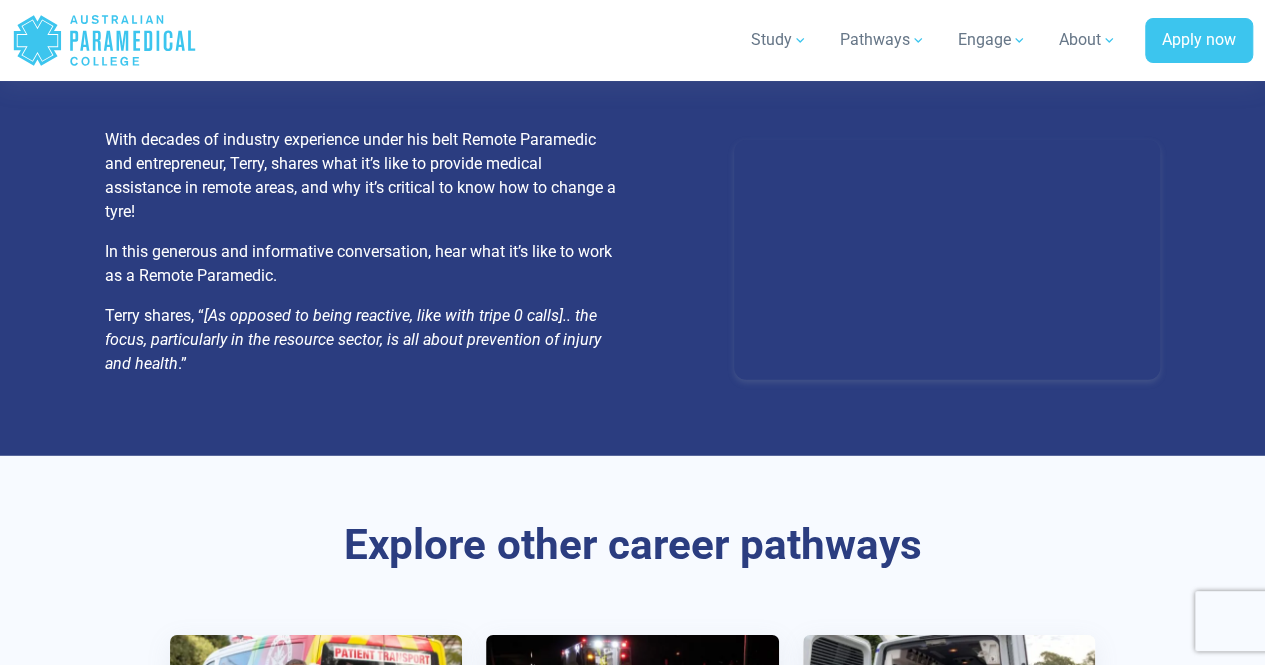 drag, startPoint x: 604, startPoint y: 297, endPoint x: 617, endPoint y: 379, distance: 83.02409 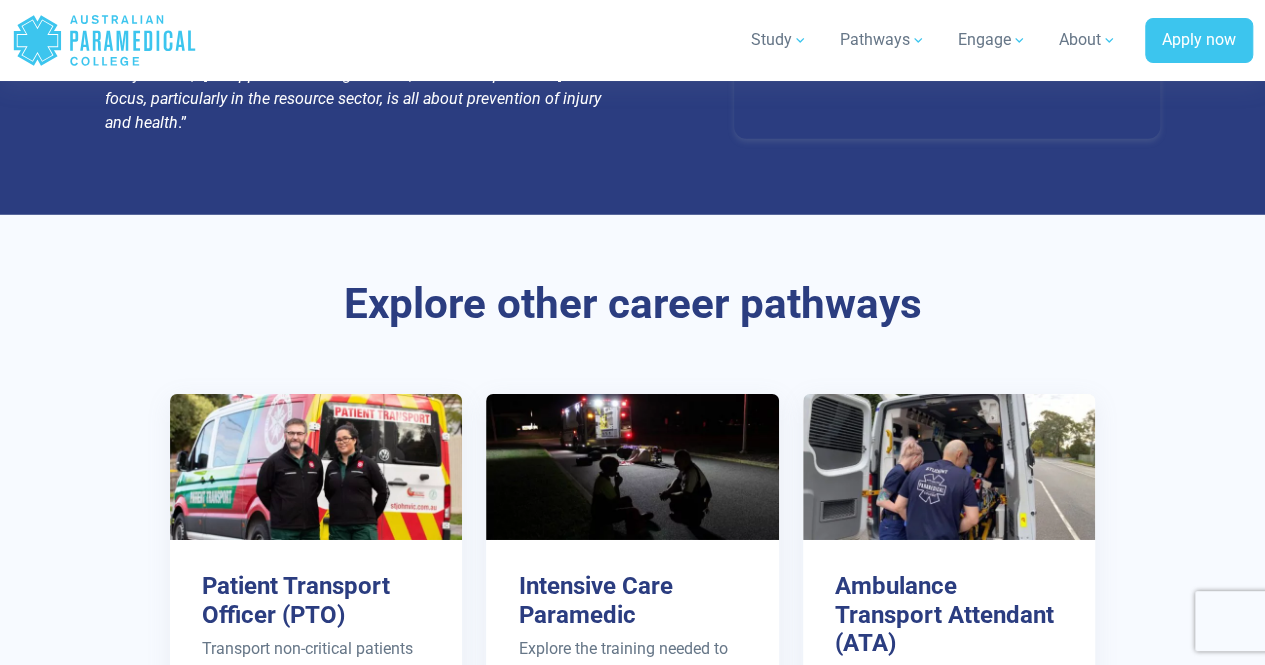 scroll, scrollTop: 3162, scrollLeft: 0, axis: vertical 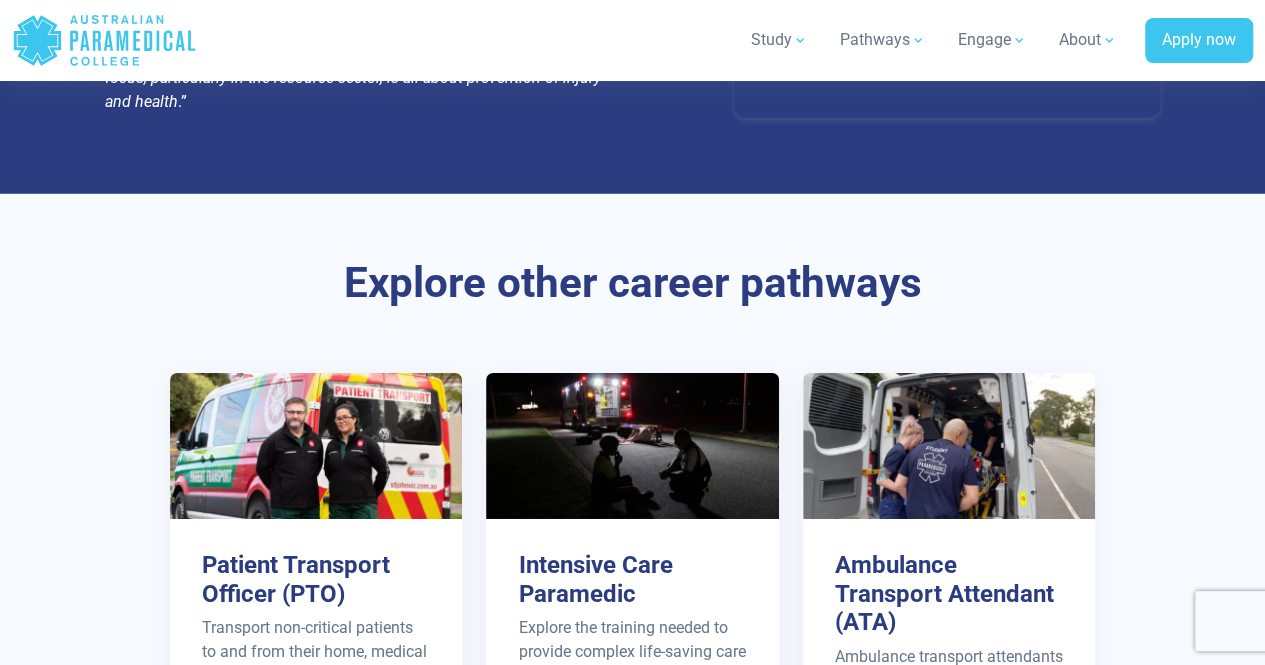 drag, startPoint x: 624, startPoint y: 217, endPoint x: 638, endPoint y: 284, distance: 68.44706 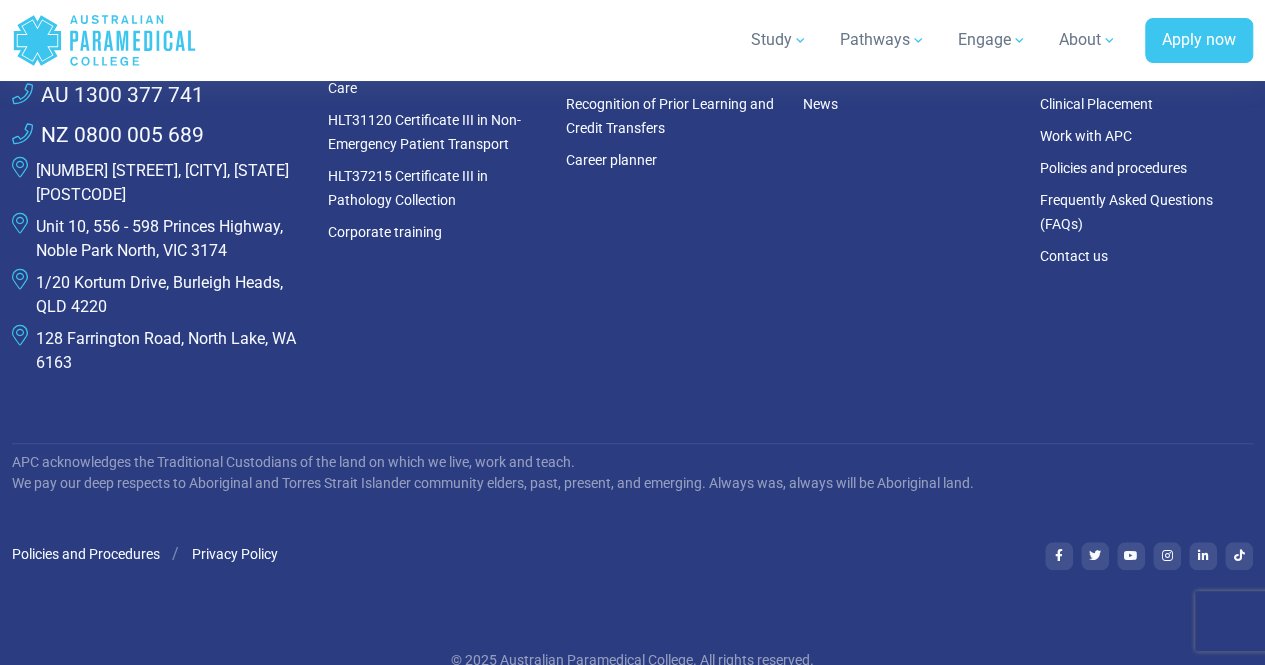 drag, startPoint x: 621, startPoint y: 189, endPoint x: 645, endPoint y: 307, distance: 120.41595 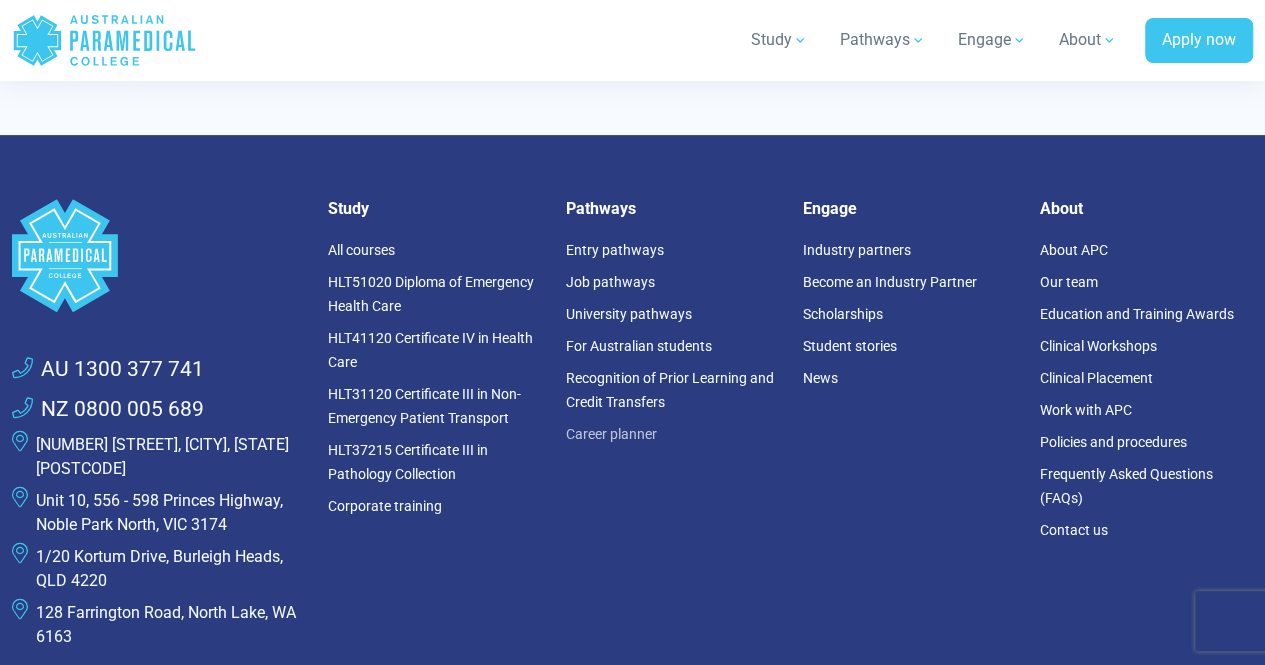 drag, startPoint x: 657, startPoint y: 357, endPoint x: 636, endPoint y: 219, distance: 139.58868 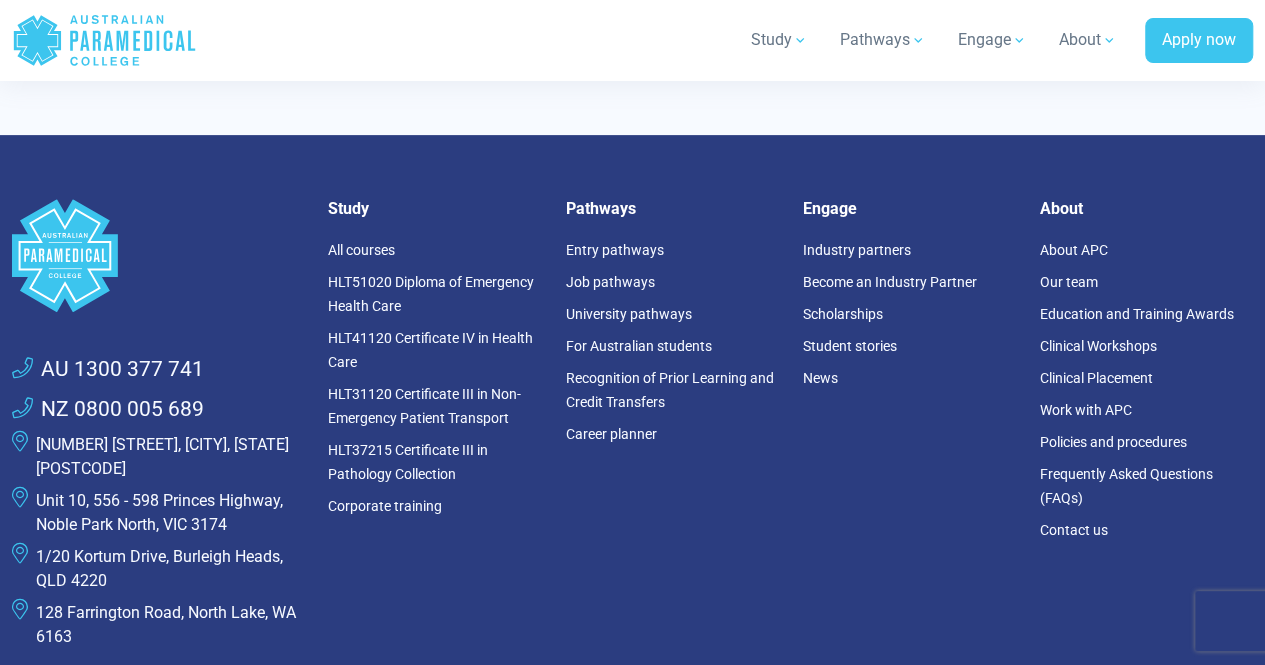 scroll, scrollTop: 3972, scrollLeft: 0, axis: vertical 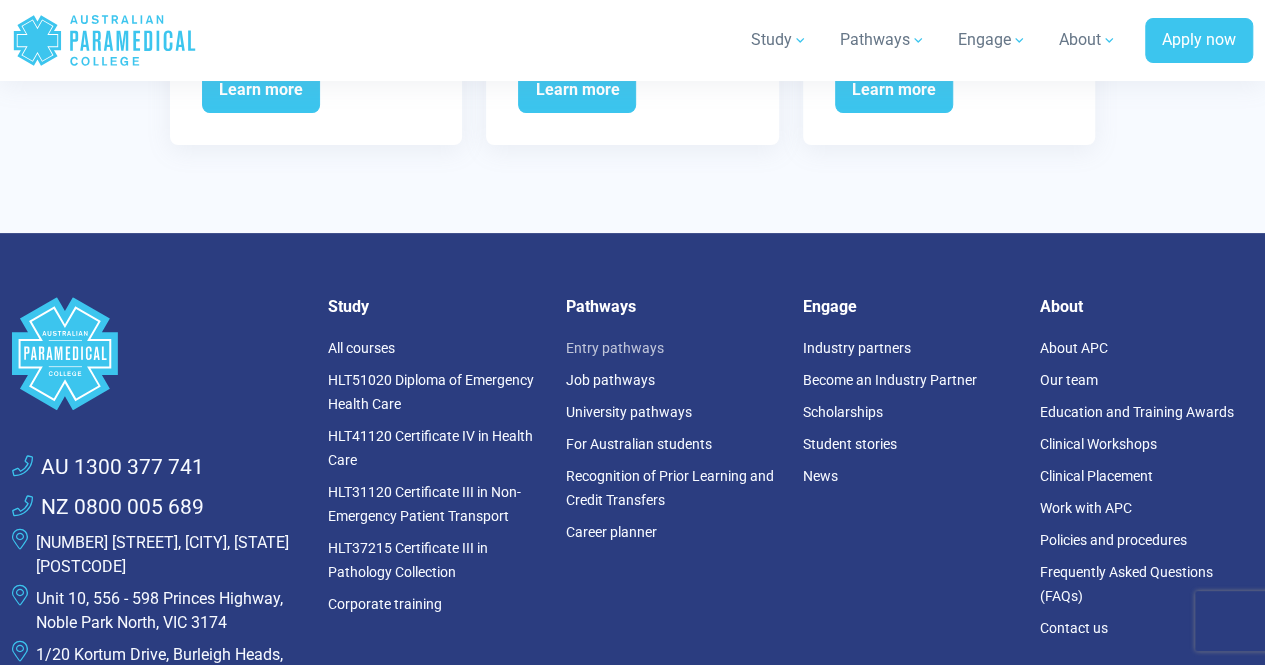 click on "Entry pathways" at bounding box center [614, 348] 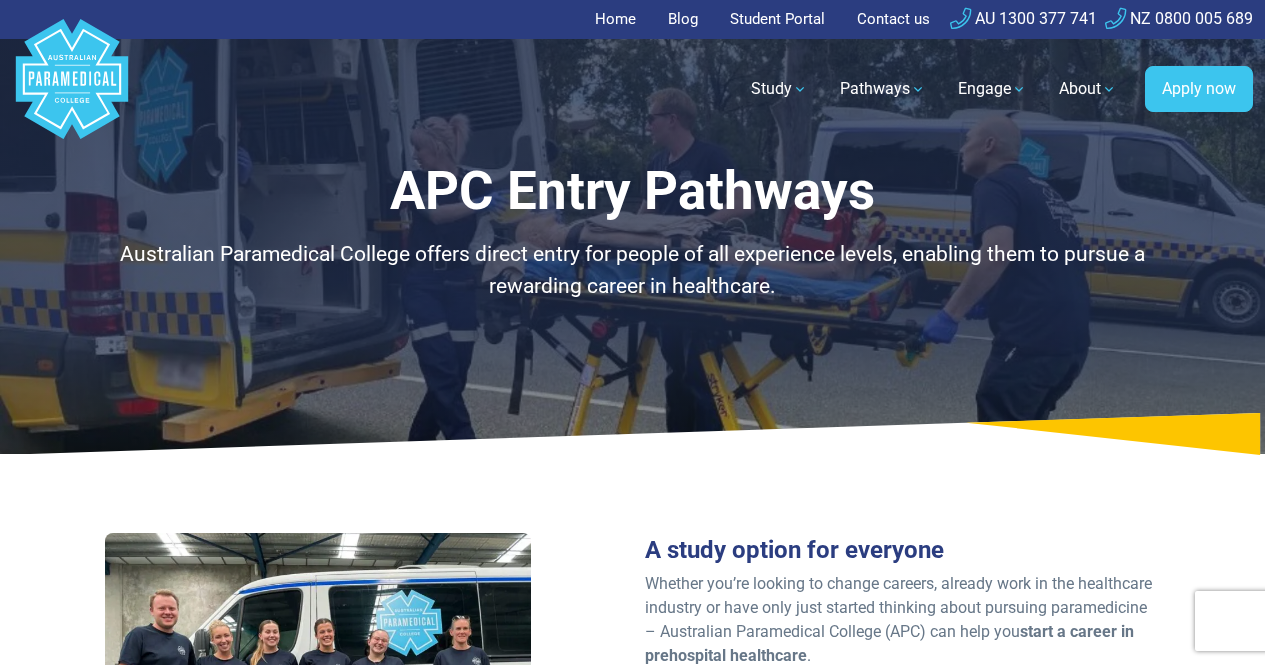 scroll, scrollTop: 0, scrollLeft: 0, axis: both 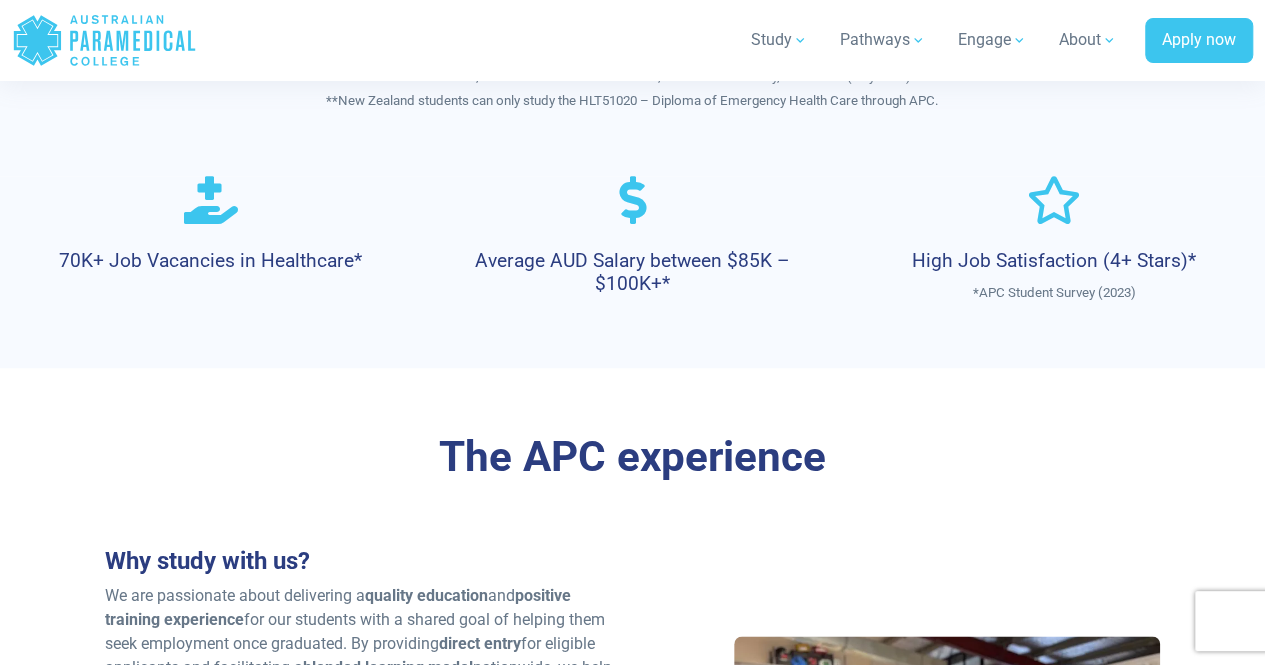 drag, startPoint x: 0, startPoint y: 0, endPoint x: 665, endPoint y: 424, distance: 788.6704 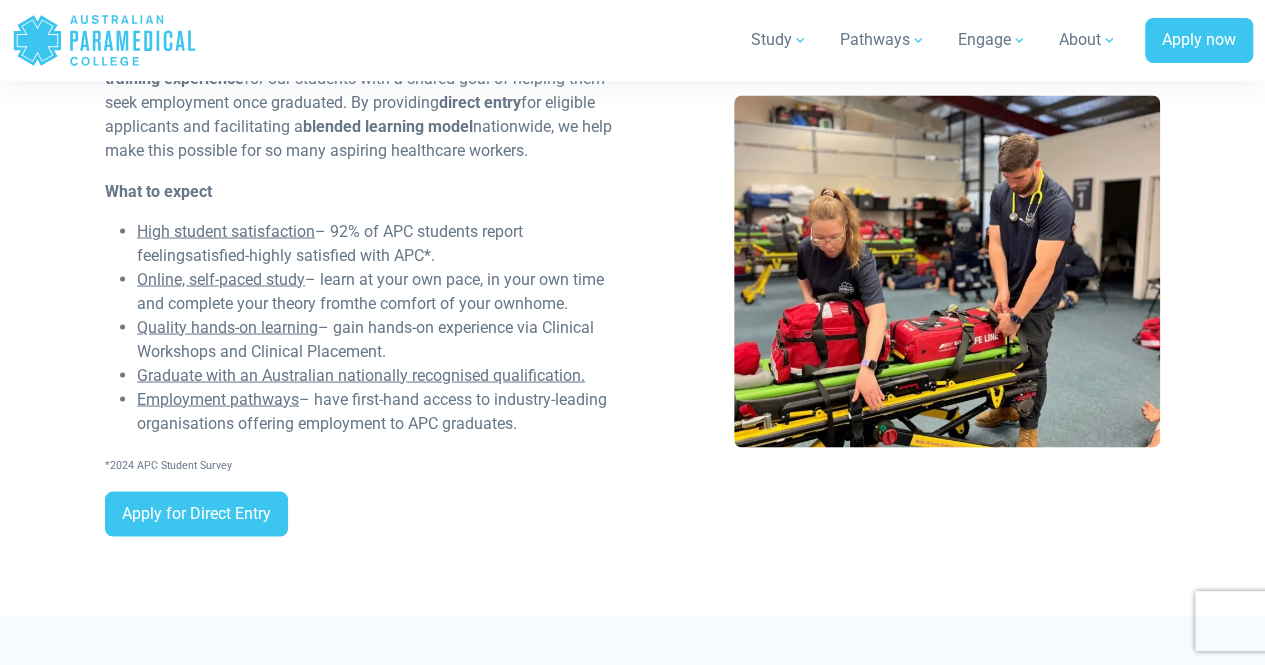 drag, startPoint x: 658, startPoint y: 362, endPoint x: 666, endPoint y: 435, distance: 73.43705 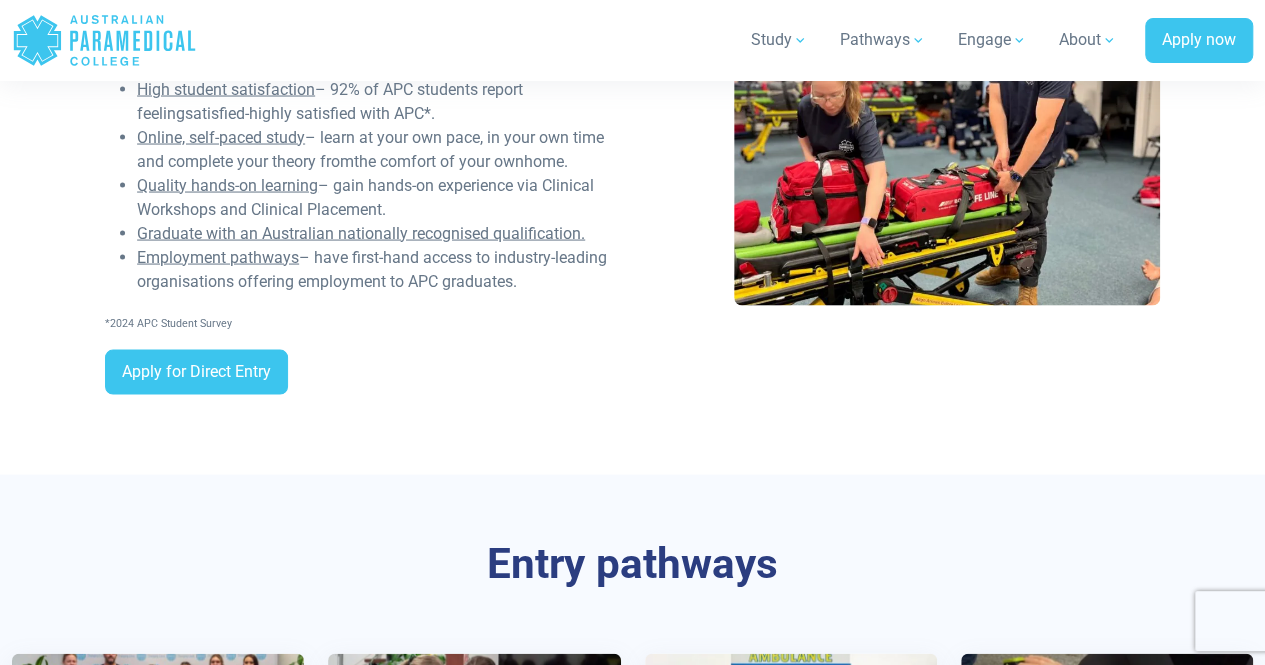 drag, startPoint x: 600, startPoint y: 237, endPoint x: 626, endPoint y: 305, distance: 72.8011 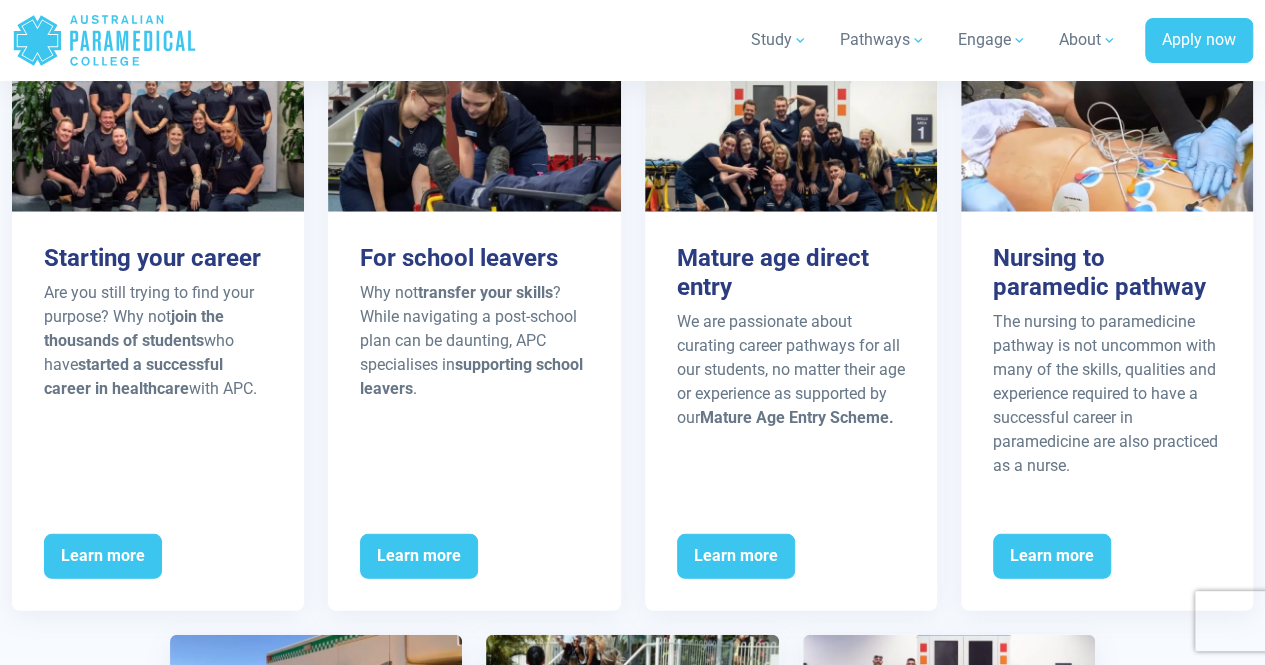 drag, startPoint x: 626, startPoint y: 305, endPoint x: 659, endPoint y: 403, distance: 103.40696 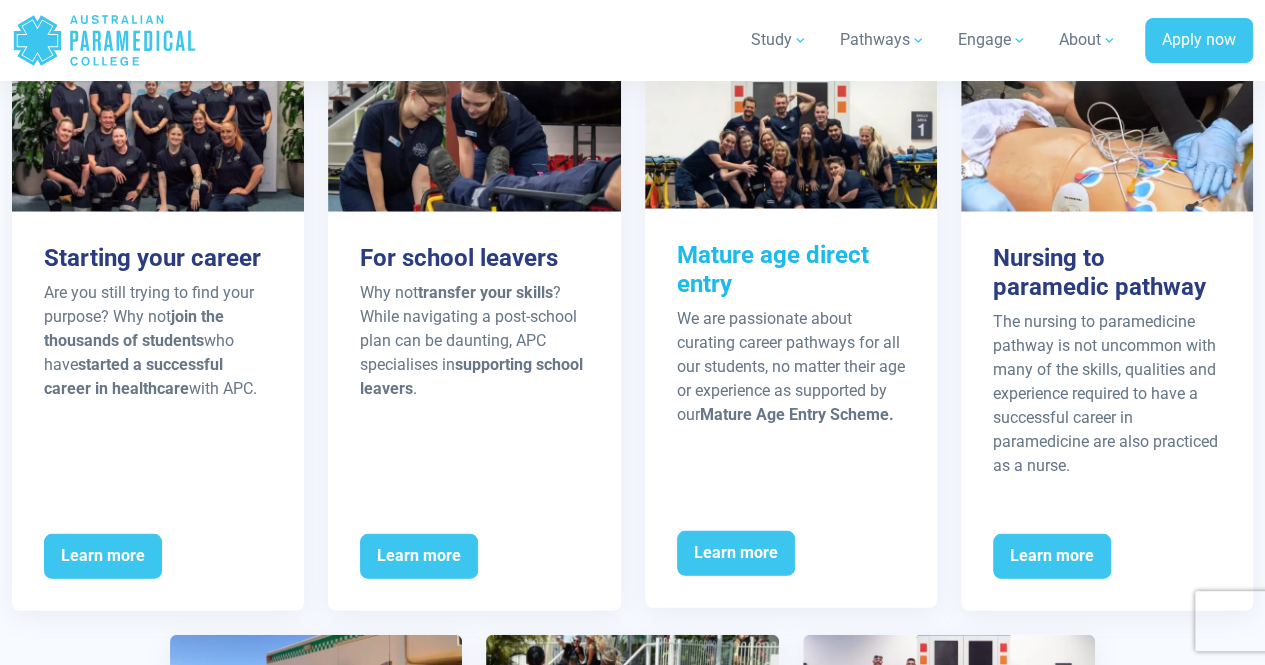 scroll, scrollTop: 2487, scrollLeft: 0, axis: vertical 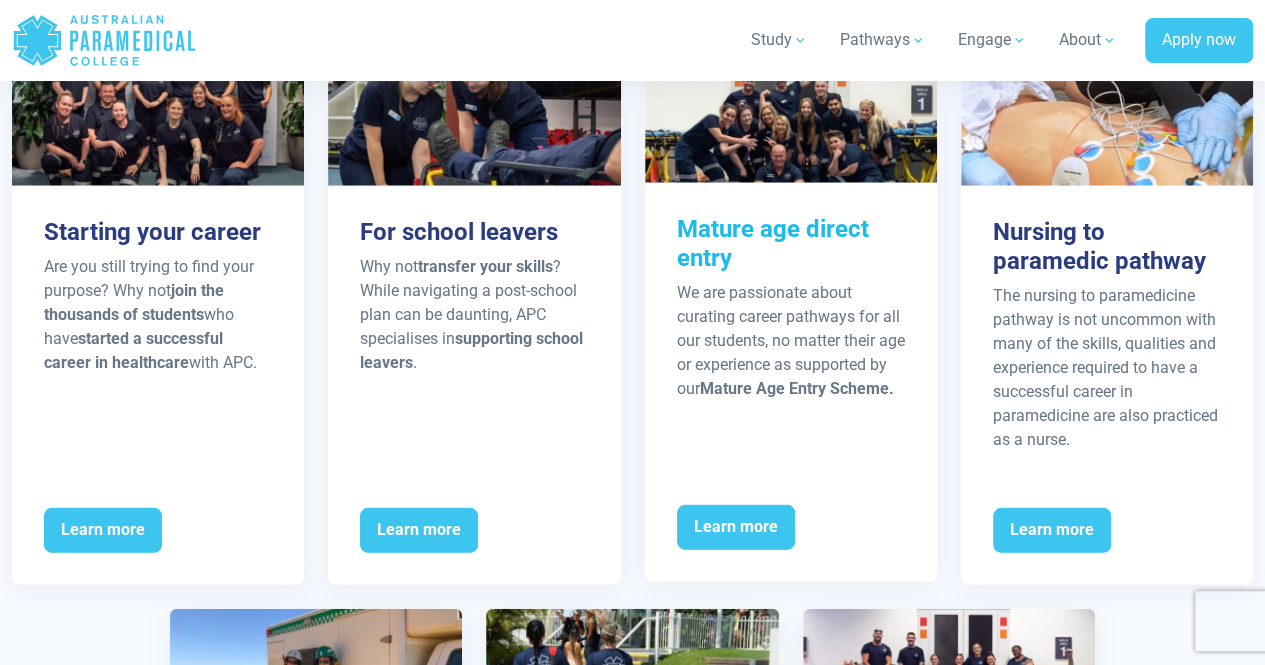 click on "Mature age direct entry" at bounding box center (791, 244) 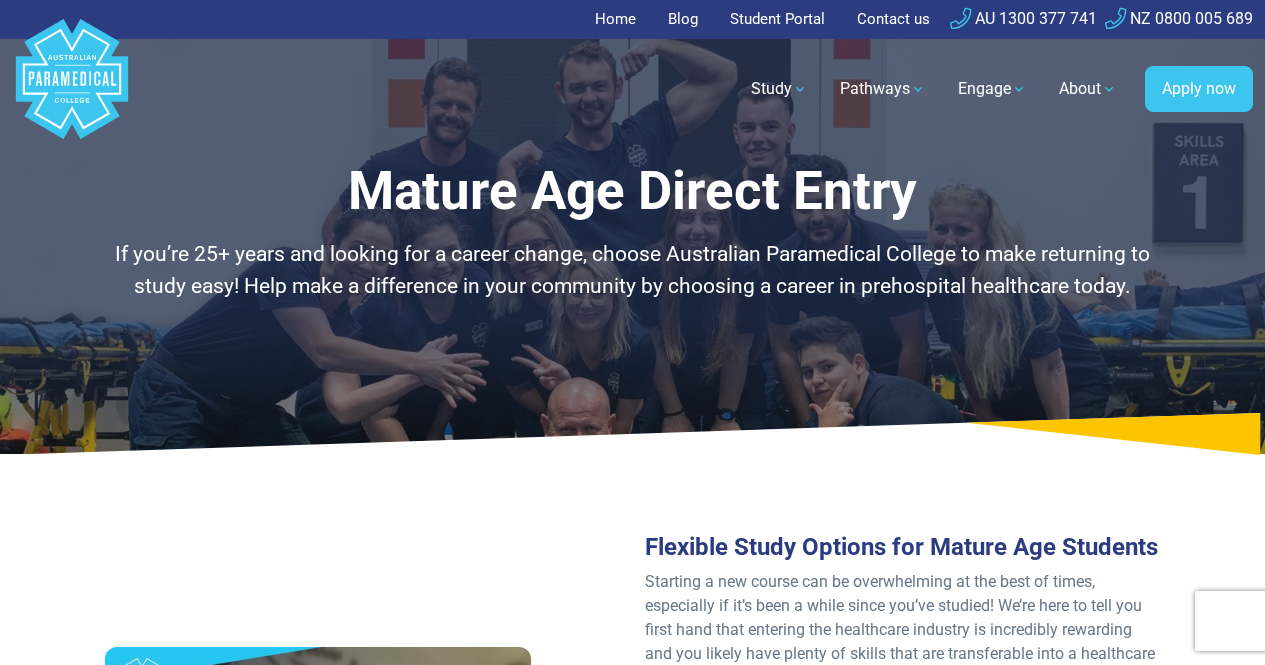 scroll, scrollTop: 0, scrollLeft: 0, axis: both 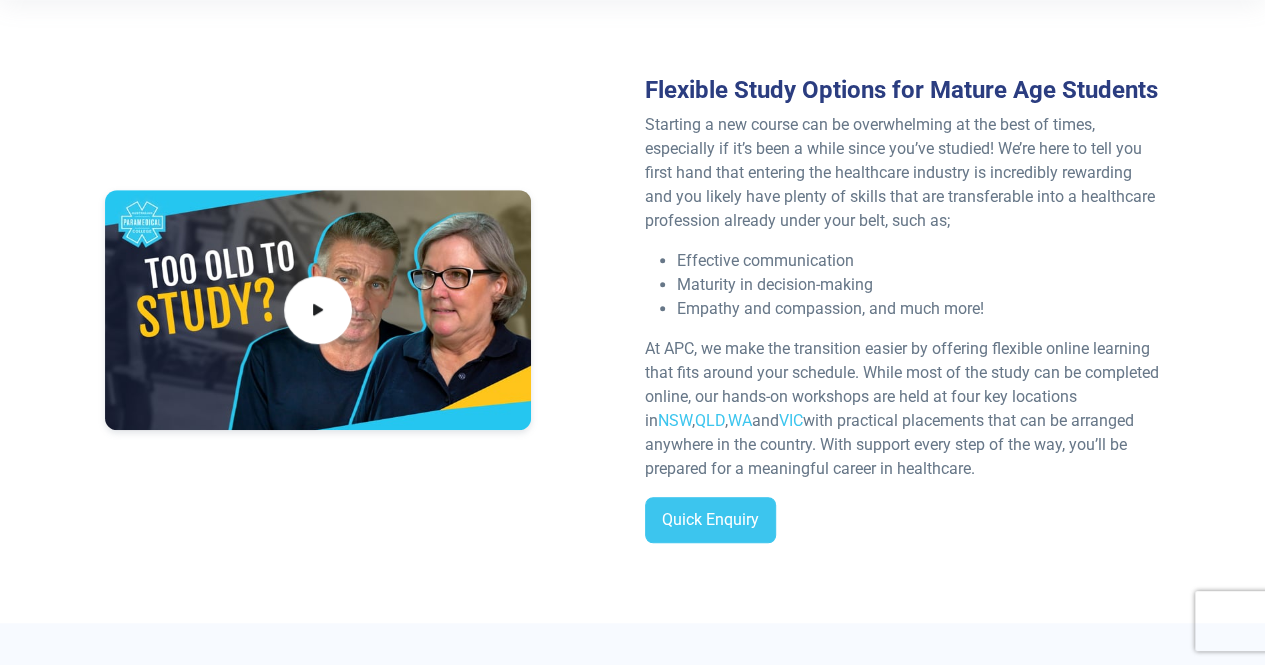 drag, startPoint x: 716, startPoint y: 367, endPoint x: 732, endPoint y: 459, distance: 93.38094 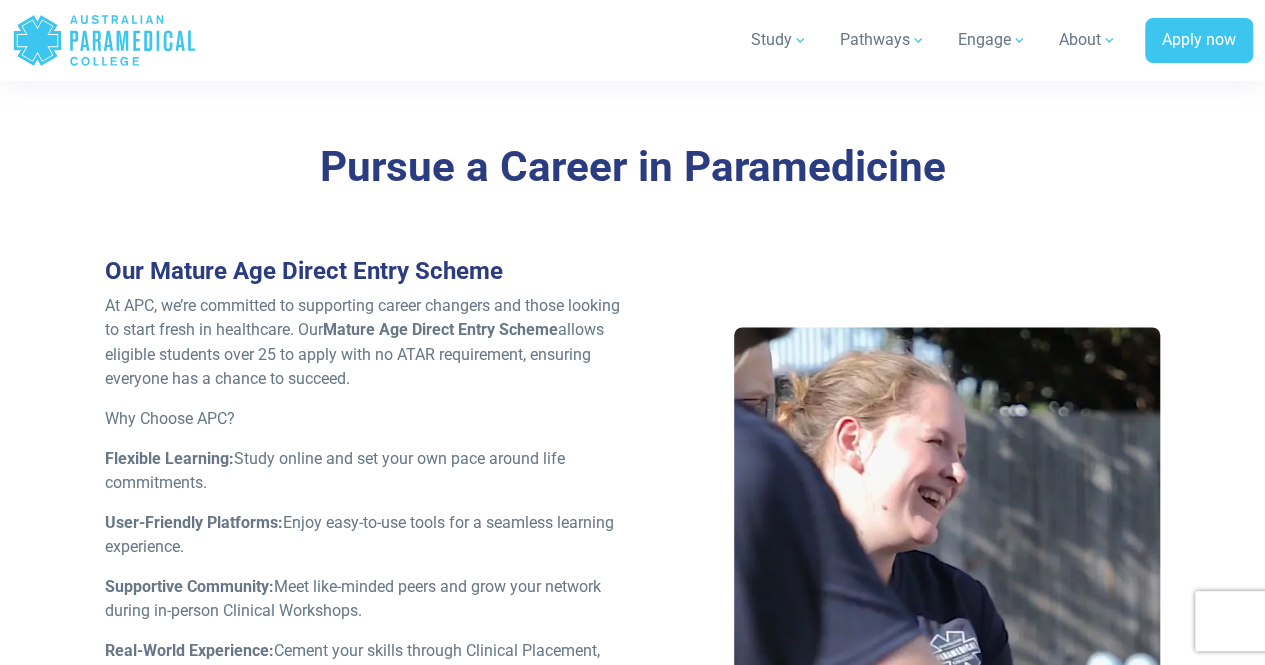 drag, startPoint x: 893, startPoint y: 209, endPoint x: 934, endPoint y: 285, distance: 86.35392 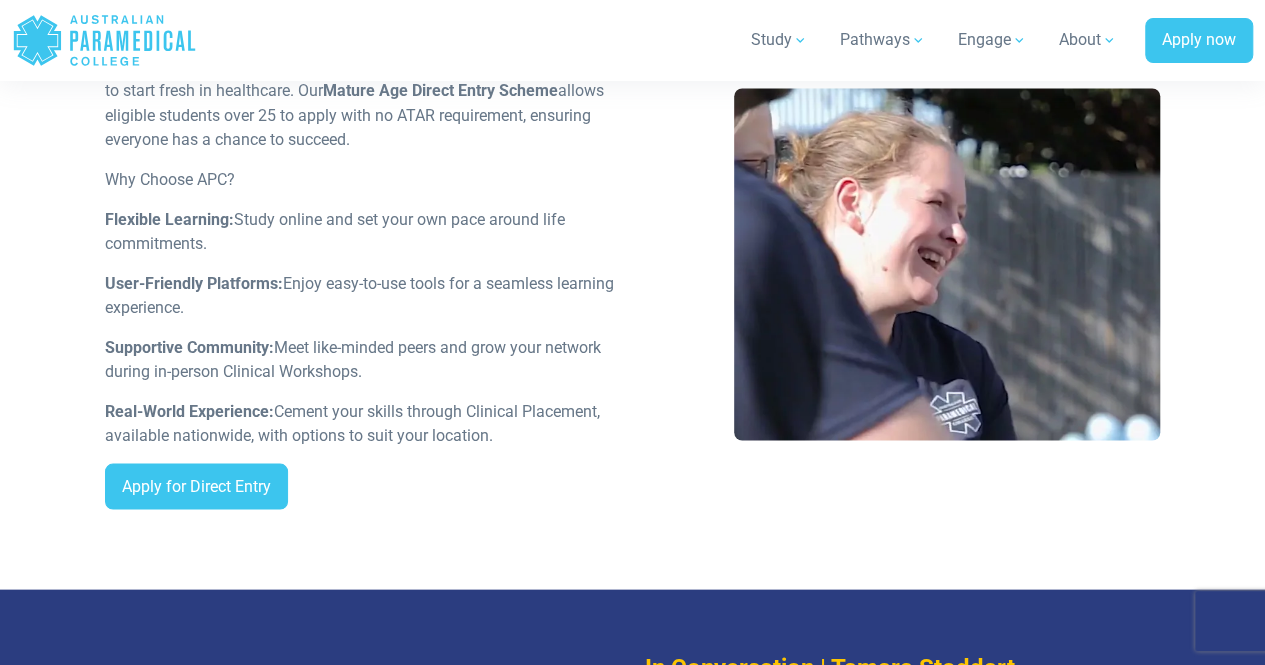 drag, startPoint x: 633, startPoint y: 183, endPoint x: 640, endPoint y: 244, distance: 61.400326 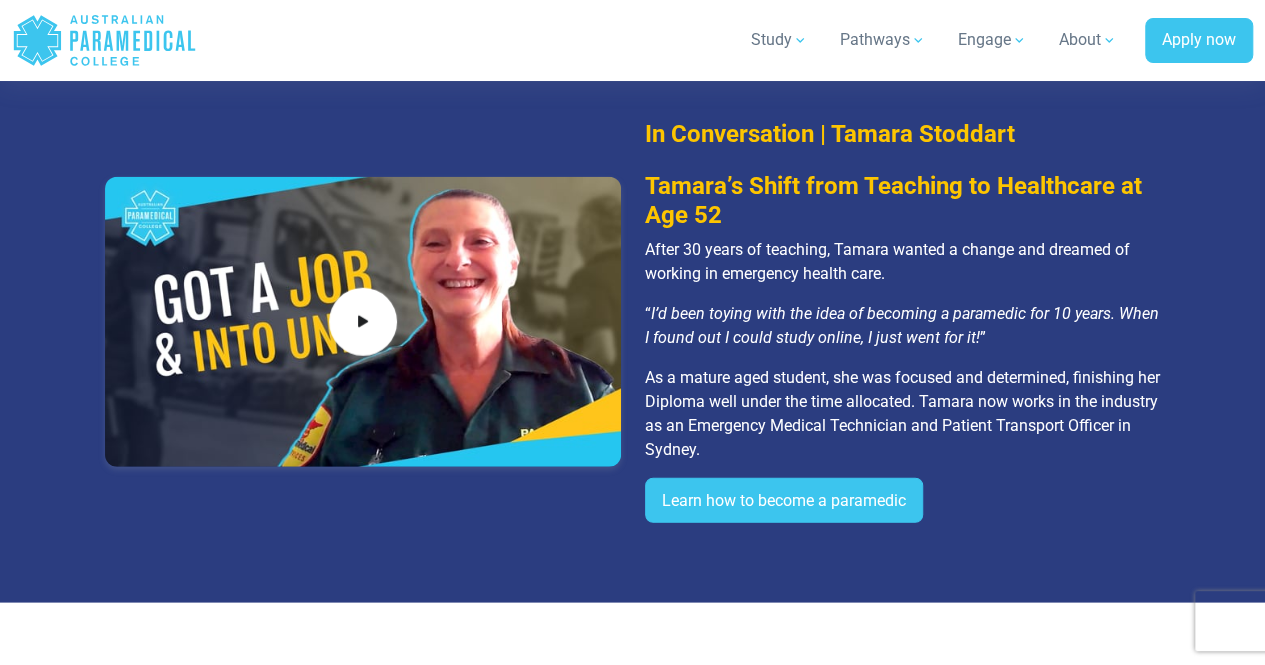 drag, startPoint x: 640, startPoint y: 244, endPoint x: 637, endPoint y: 329, distance: 85.052925 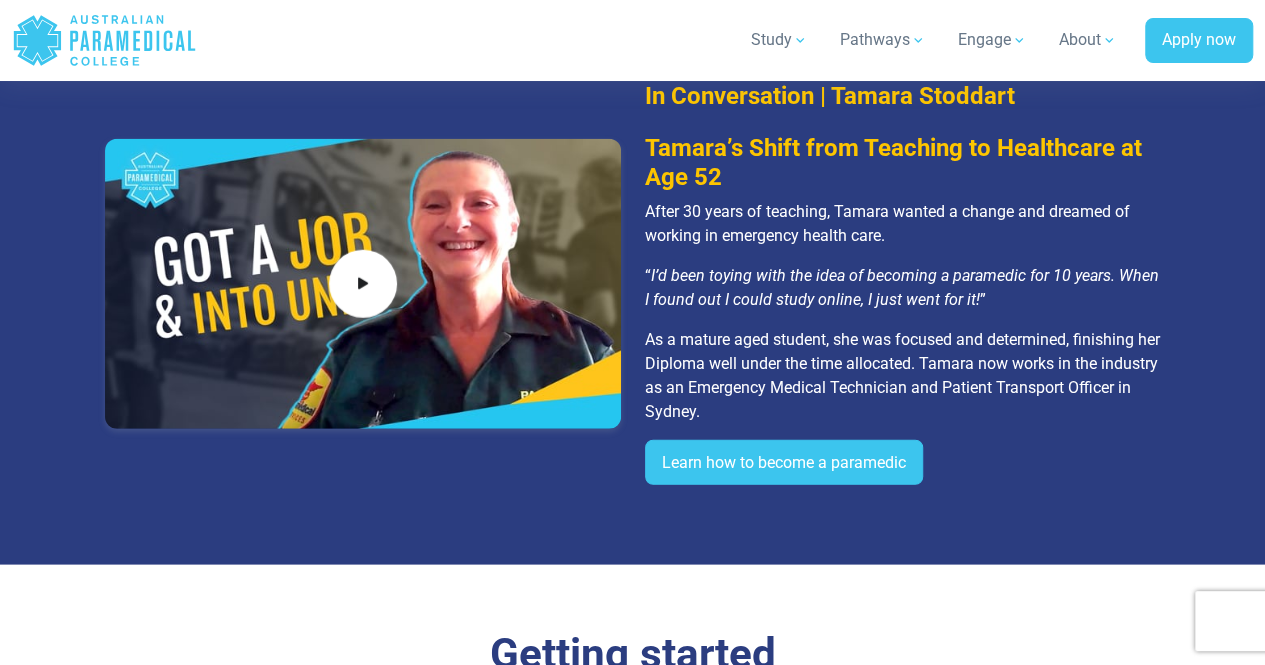 drag, startPoint x: 730, startPoint y: 204, endPoint x: 741, endPoint y: 235, distance: 32.89377 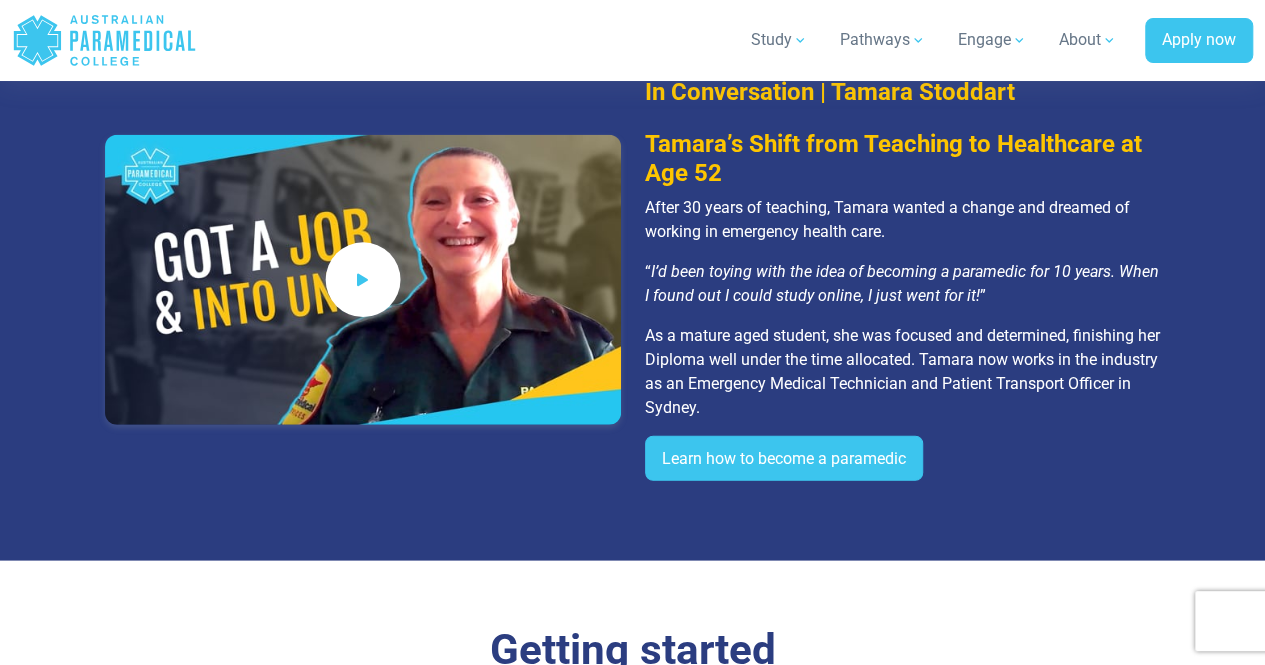 click at bounding box center (363, 279) 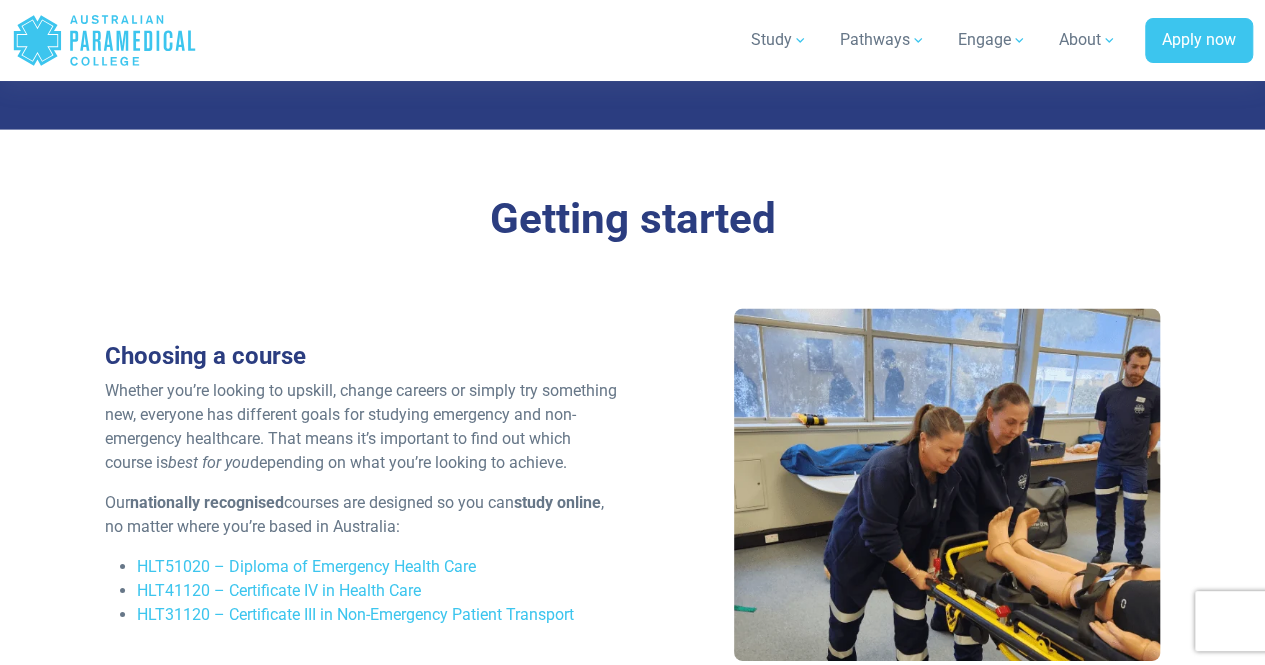 drag, startPoint x: 765, startPoint y: 238, endPoint x: 753, endPoint y: 332, distance: 94.76286 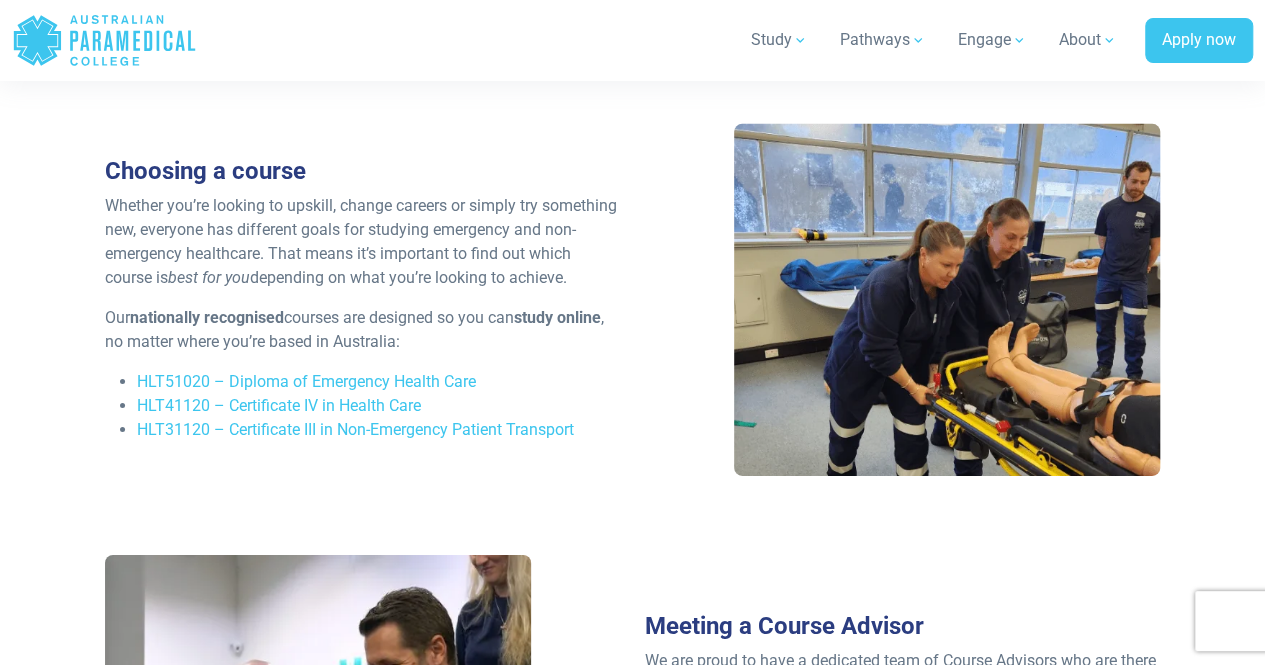 scroll, scrollTop: 2998, scrollLeft: 0, axis: vertical 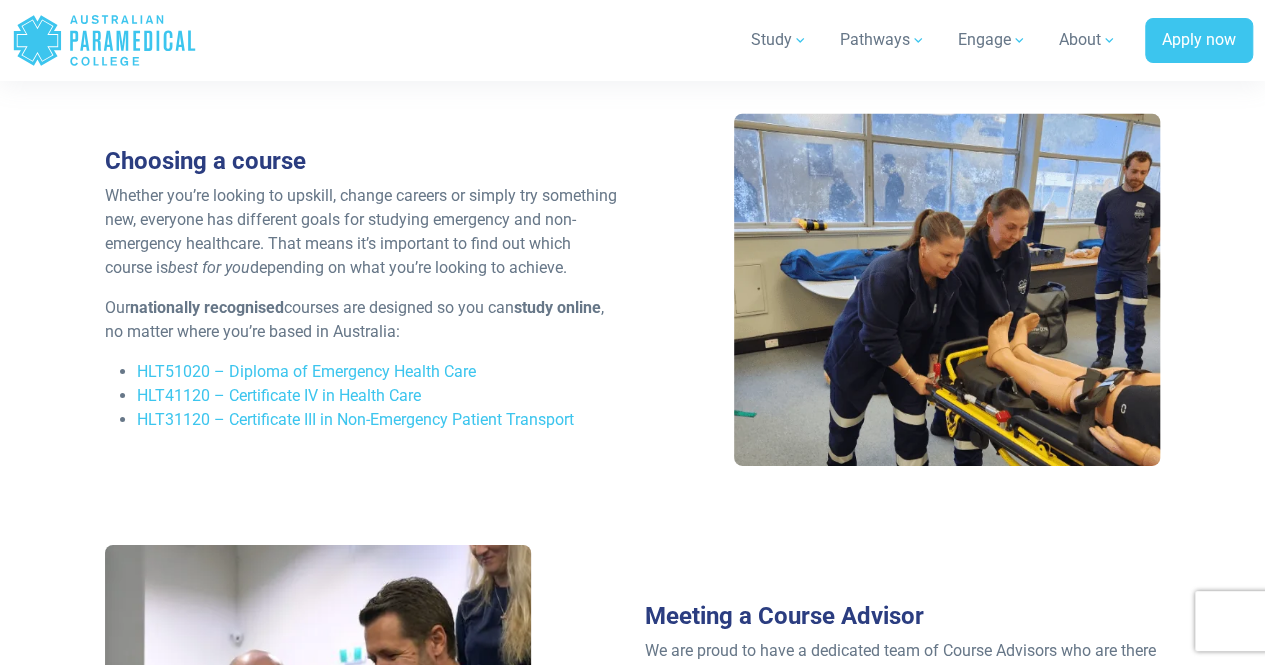 drag, startPoint x: 584, startPoint y: 266, endPoint x: 600, endPoint y: 324, distance: 60.166435 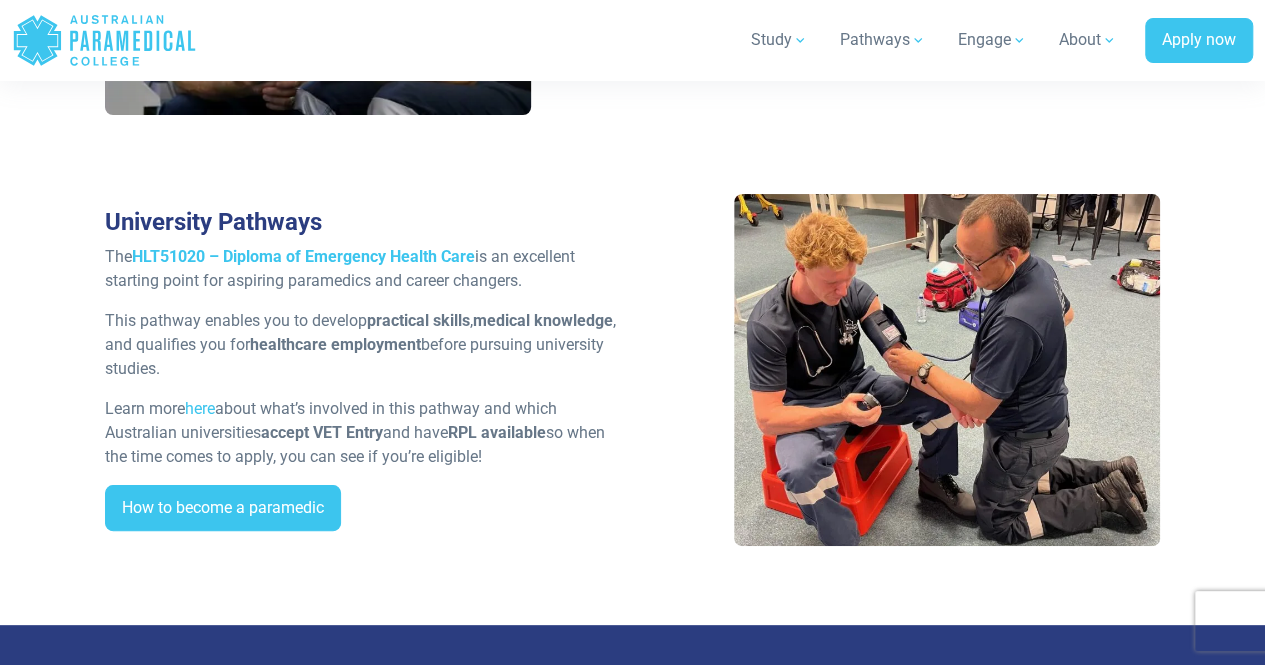 drag, startPoint x: 600, startPoint y: 151, endPoint x: 642, endPoint y: 237, distance: 95.707886 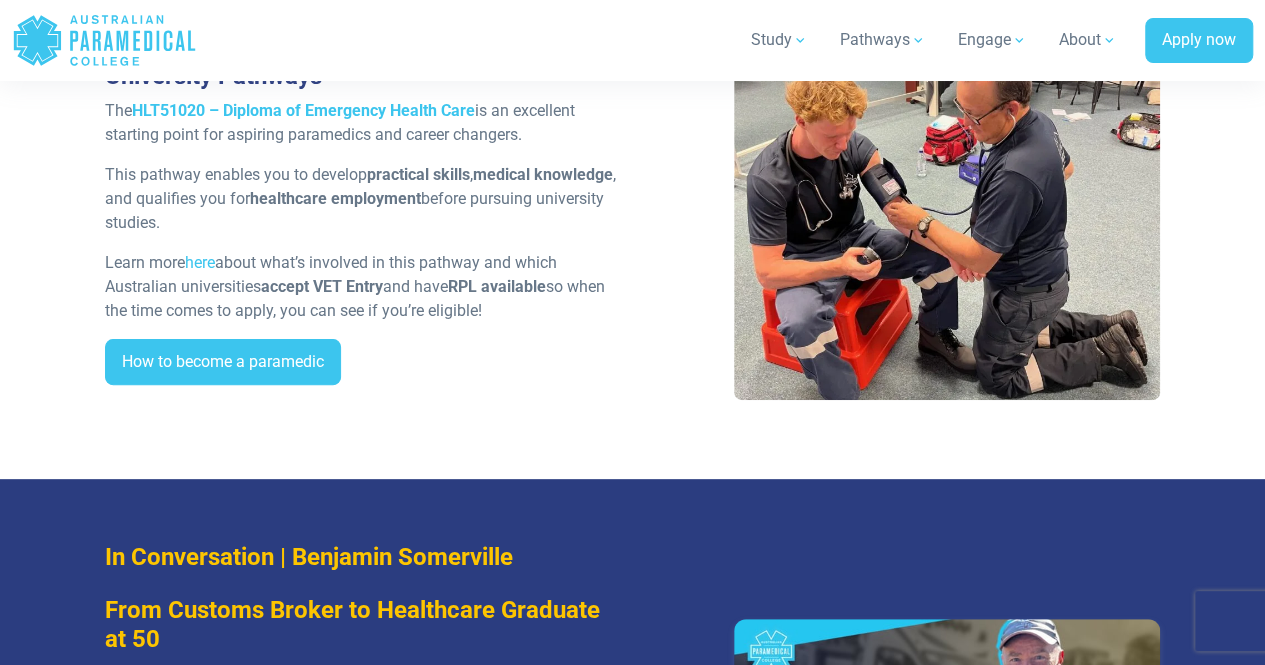 drag, startPoint x: 632, startPoint y: 191, endPoint x: 630, endPoint y: 282, distance: 91.02197 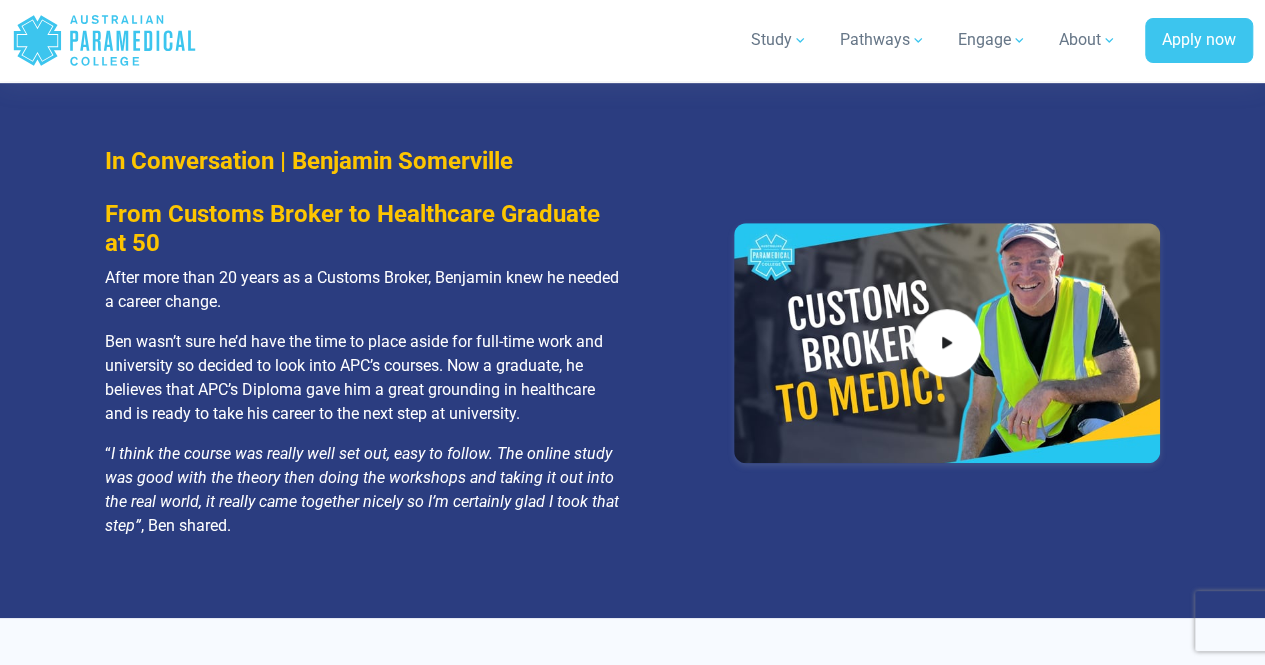 drag, startPoint x: 630, startPoint y: 209, endPoint x: 612, endPoint y: 319, distance: 111.463 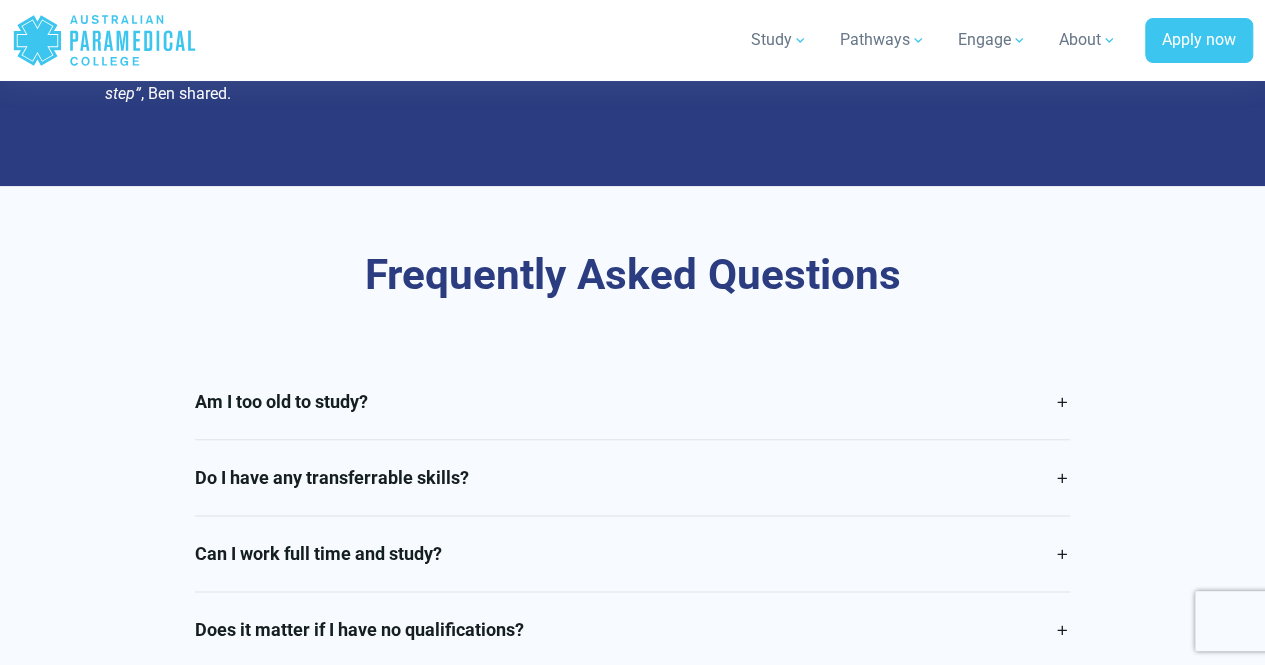 scroll, scrollTop: 4842, scrollLeft: 0, axis: vertical 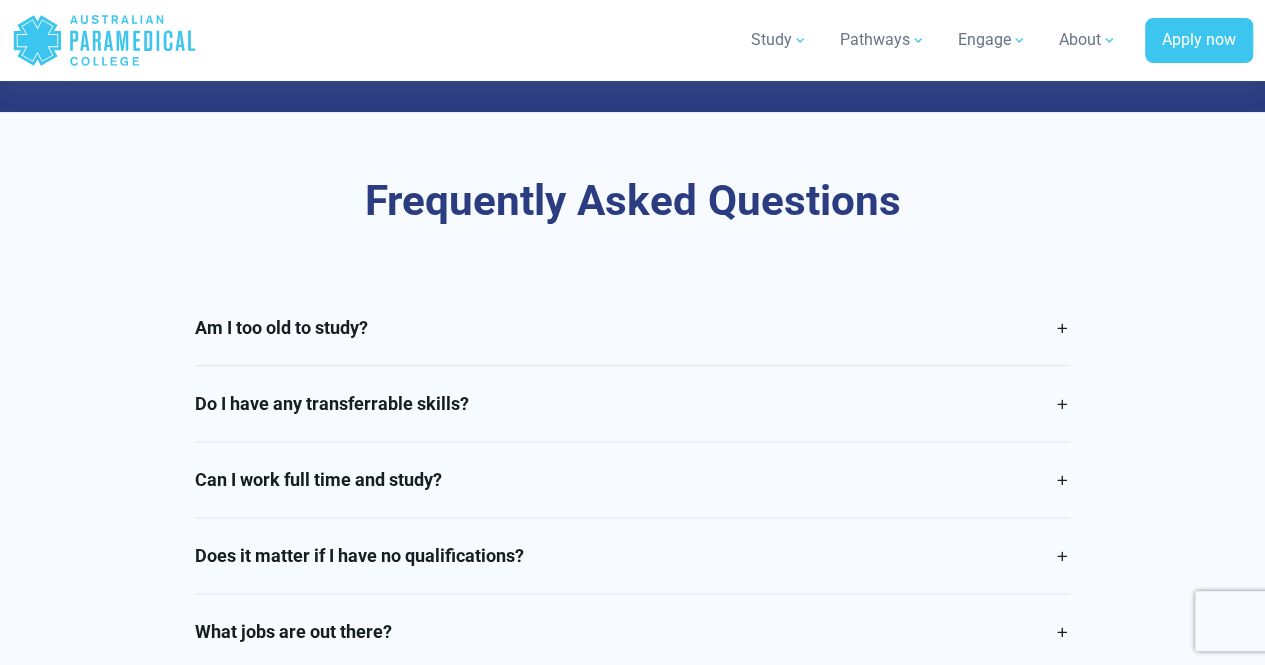 drag, startPoint x: 642, startPoint y: 179, endPoint x: 646, endPoint y: 287, distance: 108.07405 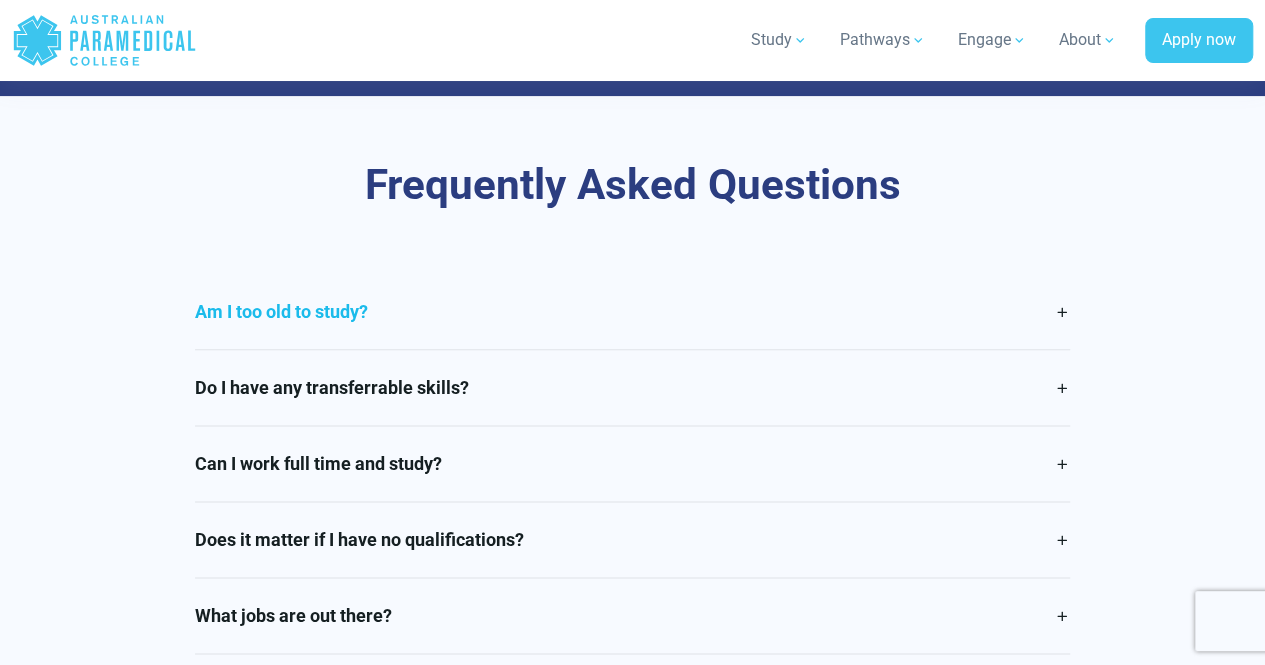 click on "Am I too old to study?" at bounding box center (632, 311) 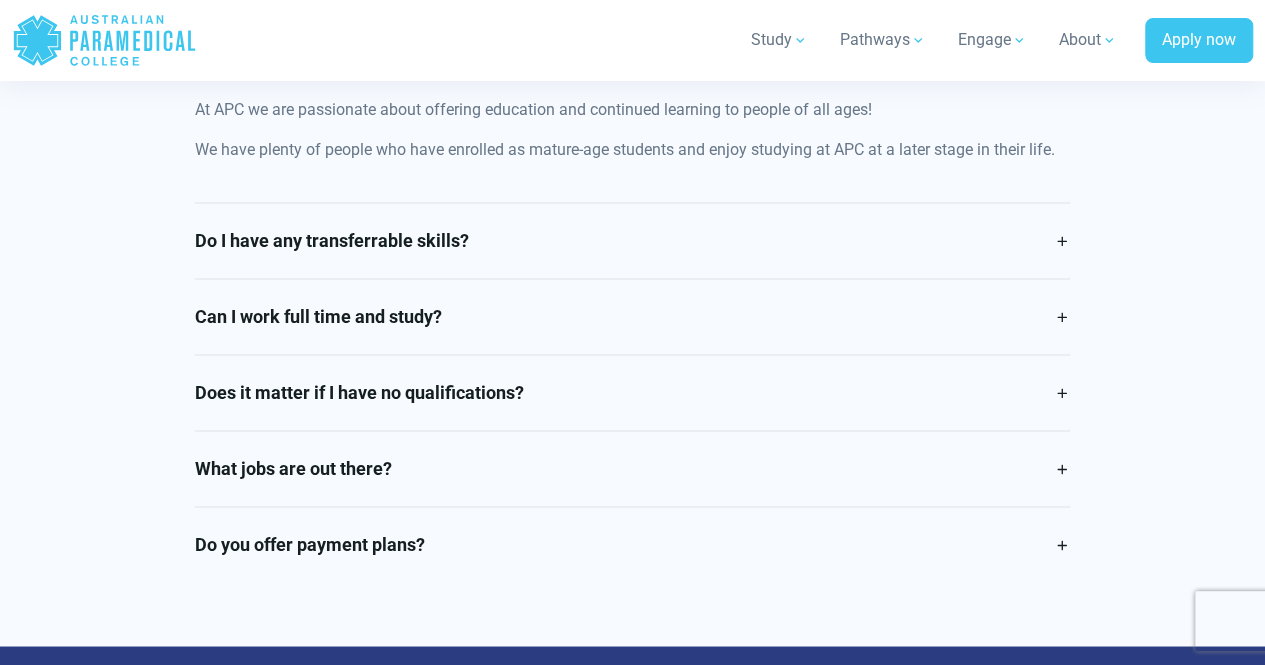 scroll, scrollTop: 5130, scrollLeft: 0, axis: vertical 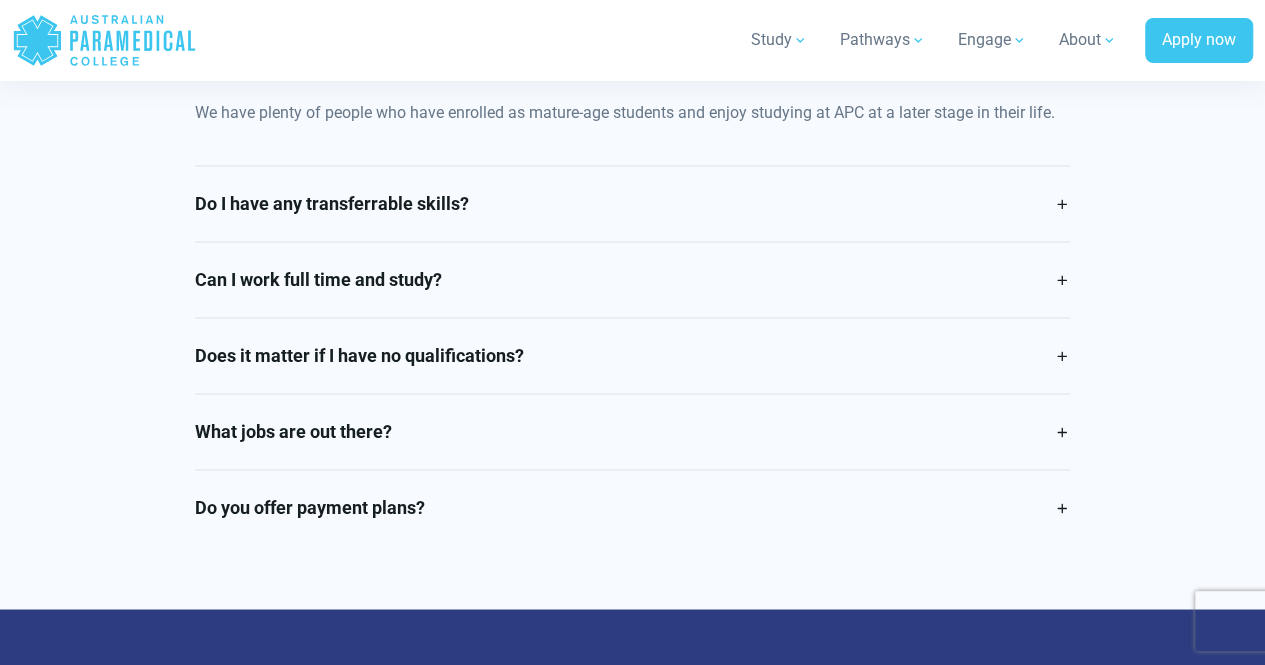 drag, startPoint x: 1193, startPoint y: 228, endPoint x: 1167, endPoint y: 298, distance: 74.672615 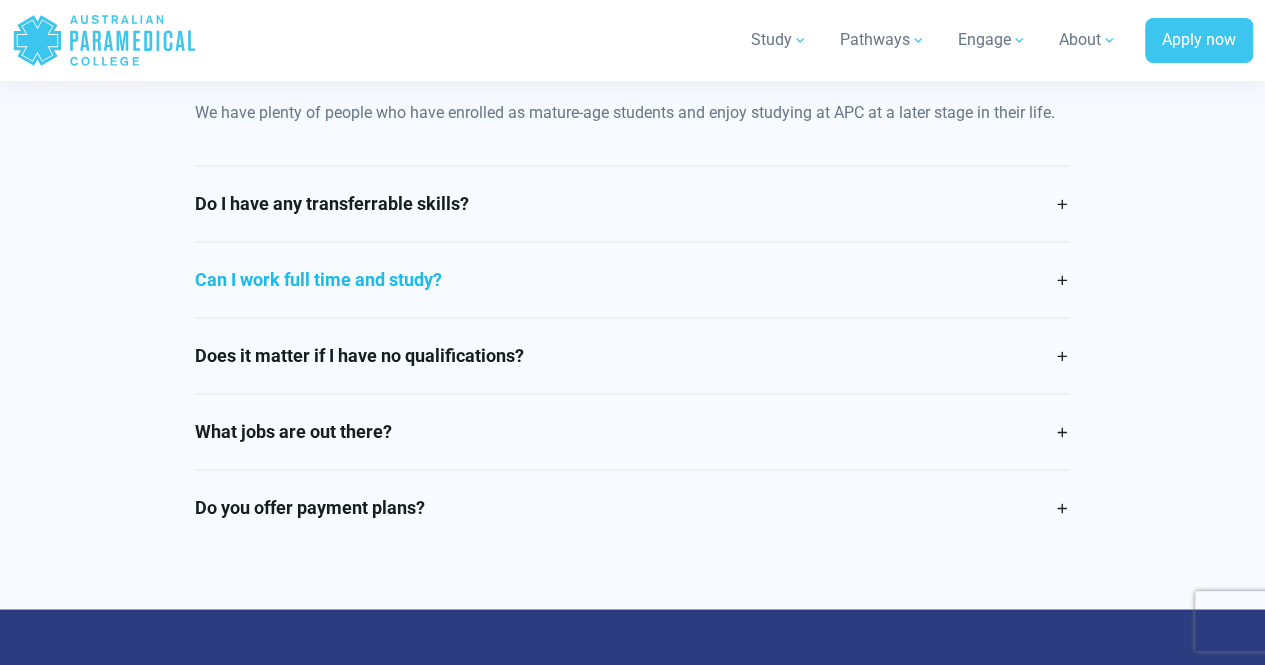click on "Can I work full time and study?" at bounding box center (632, 279) 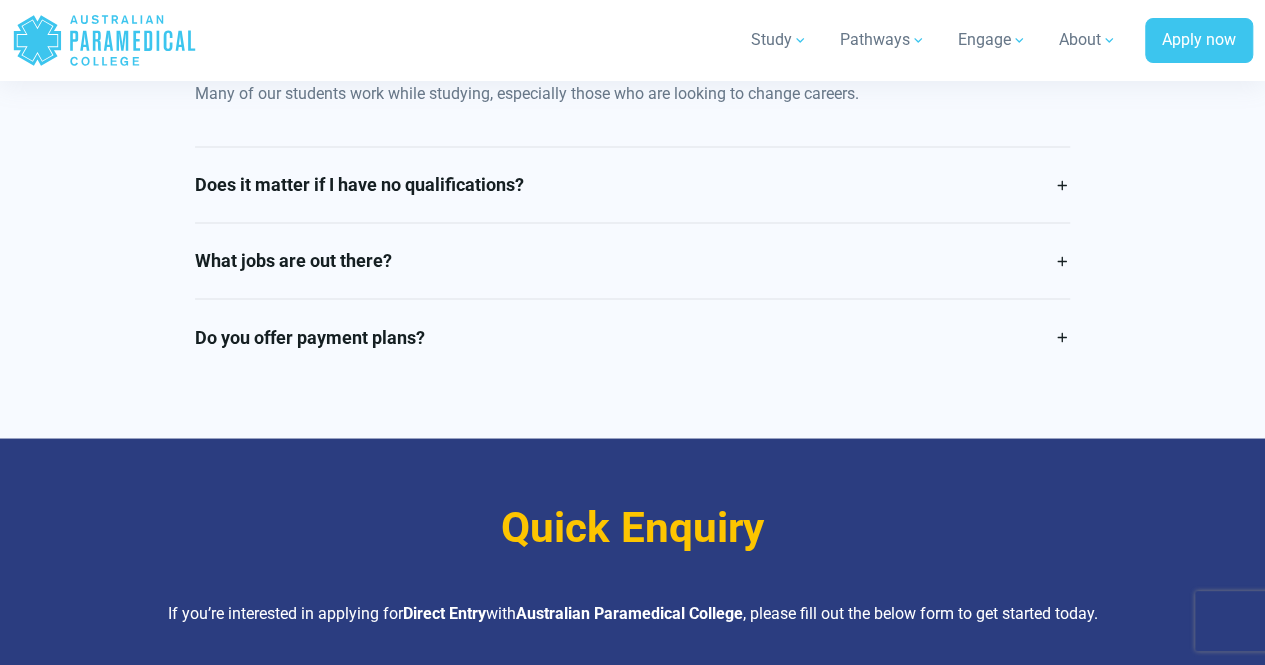 drag, startPoint x: 1171, startPoint y: 190, endPoint x: 1162, endPoint y: 273, distance: 83.48653 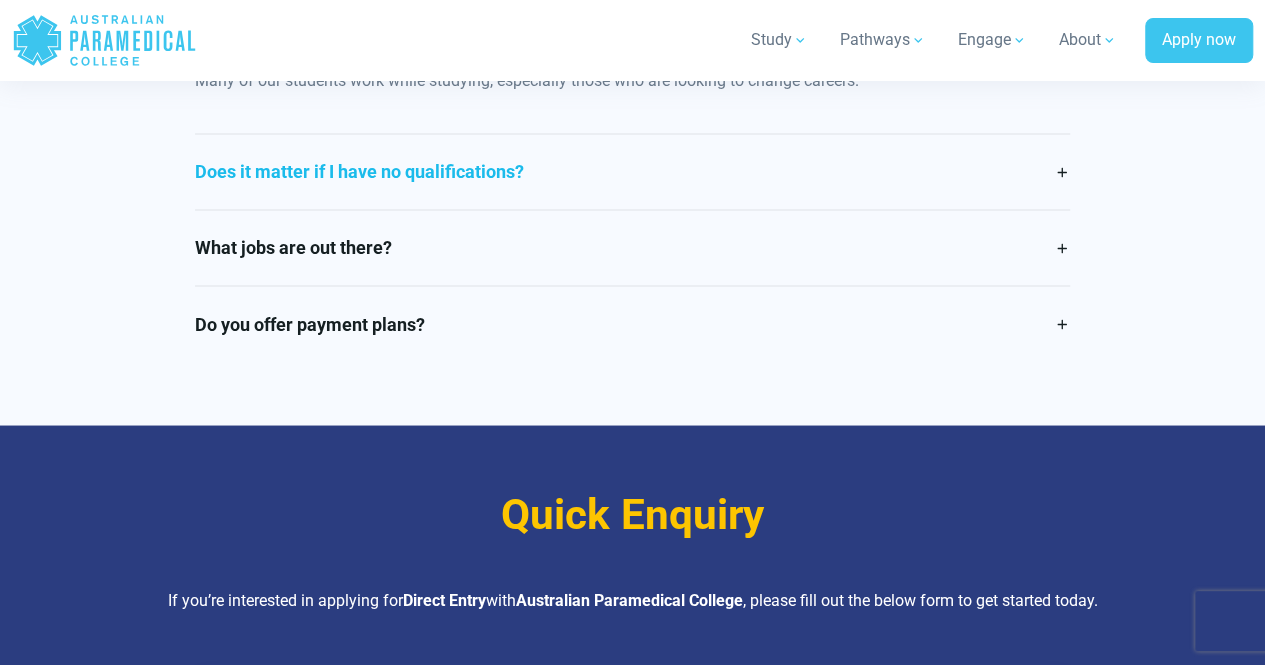 click on "Does it matter if I have no qualifications?" at bounding box center [632, 171] 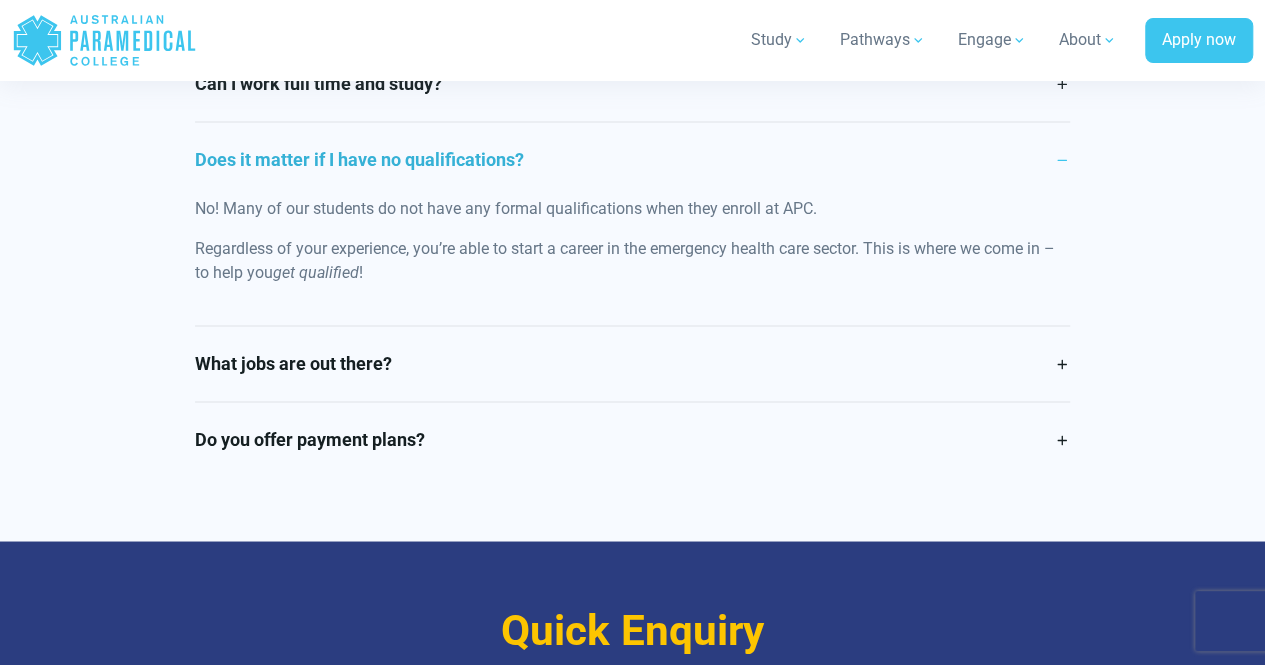 drag, startPoint x: 1184, startPoint y: 248, endPoint x: 1180, endPoint y: 191, distance: 57.14018 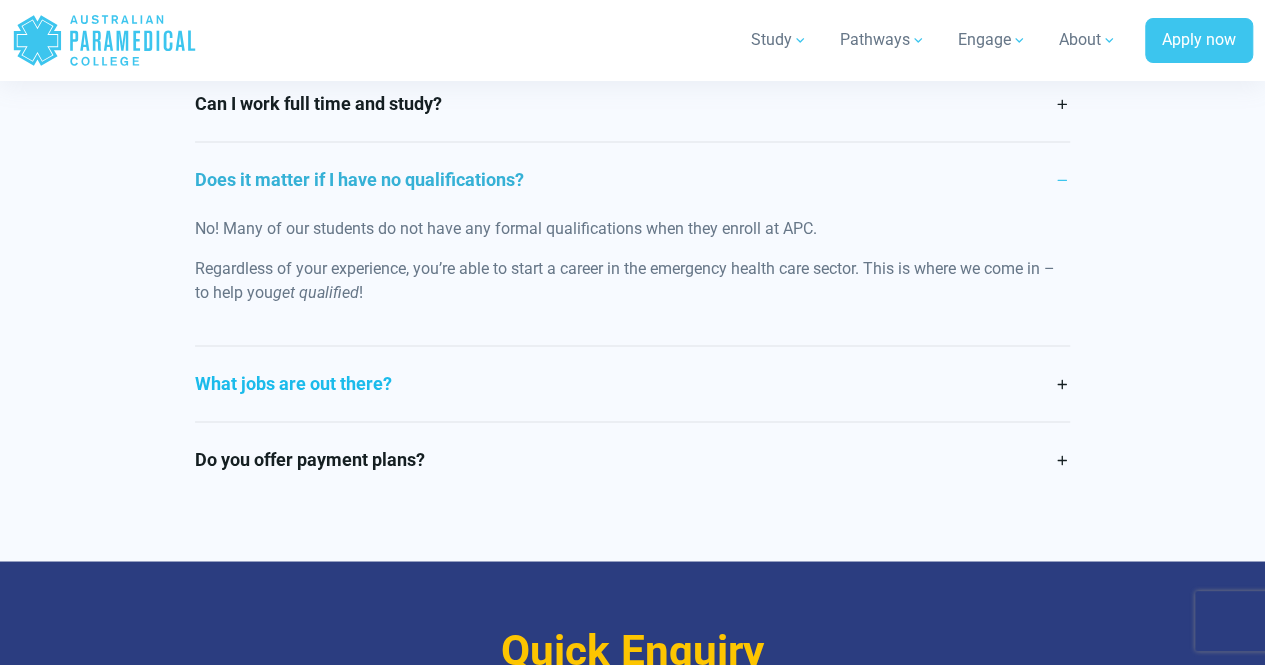 click on "What jobs are out there?" at bounding box center [632, 383] 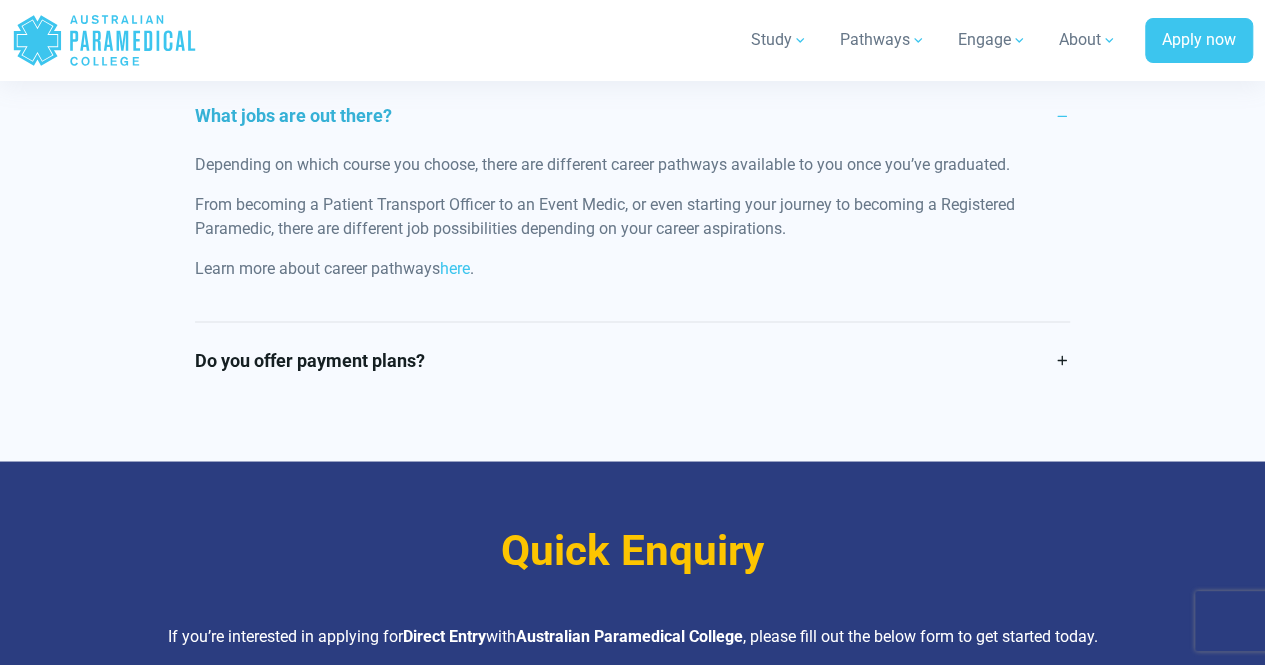 drag, startPoint x: 1173, startPoint y: 237, endPoint x: 1173, endPoint y: 303, distance: 66 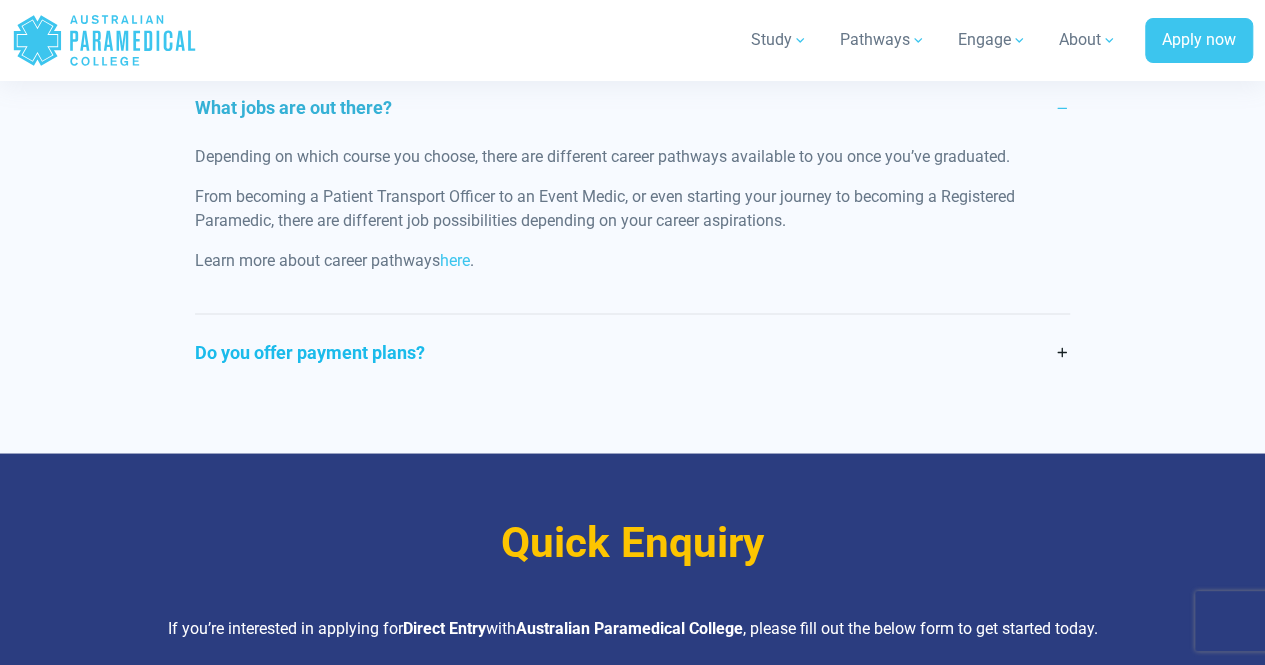 click on "Do you offer payment plans?" at bounding box center [632, 351] 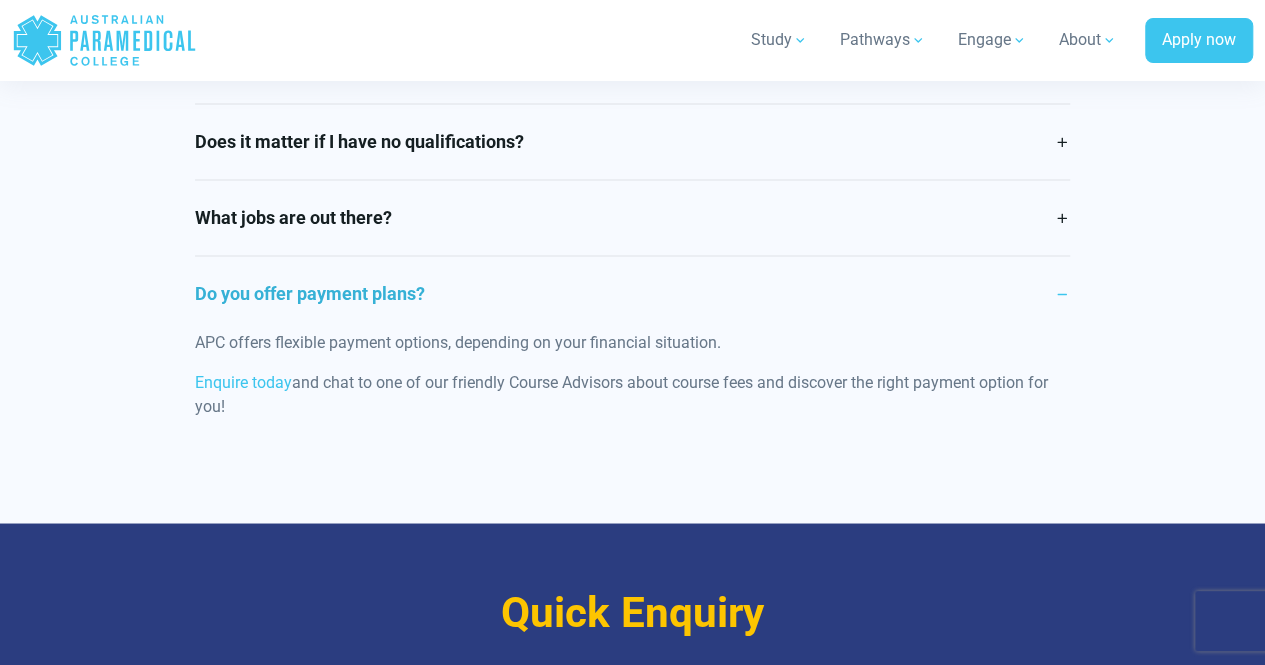 drag, startPoint x: 1146, startPoint y: 329, endPoint x: 1143, endPoint y: 243, distance: 86.05231 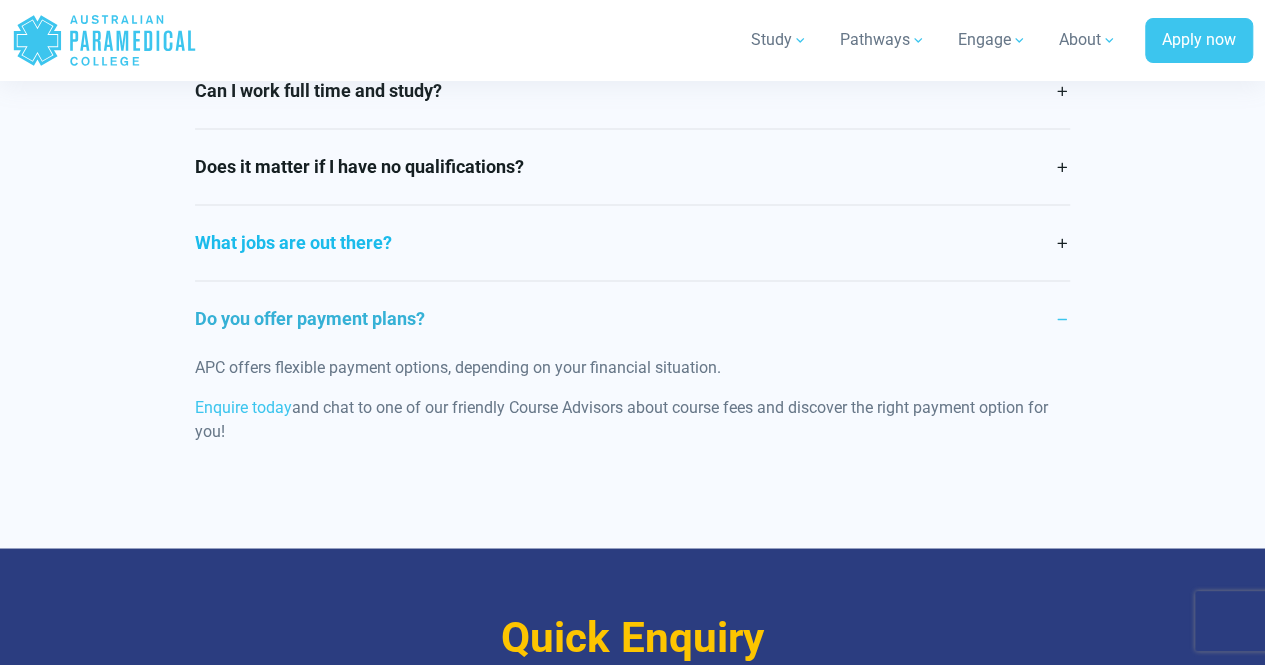 click on "What jobs are out there?" at bounding box center (632, 242) 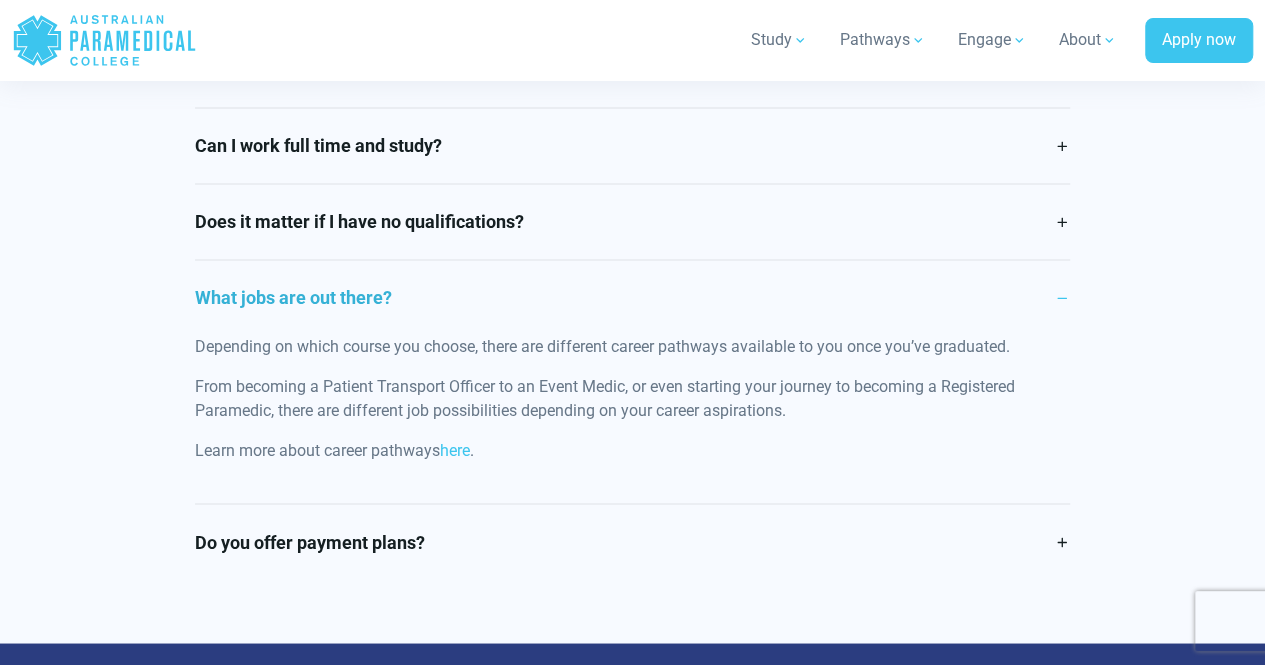 drag, startPoint x: 1156, startPoint y: 314, endPoint x: 1155, endPoint y: 221, distance: 93.00538 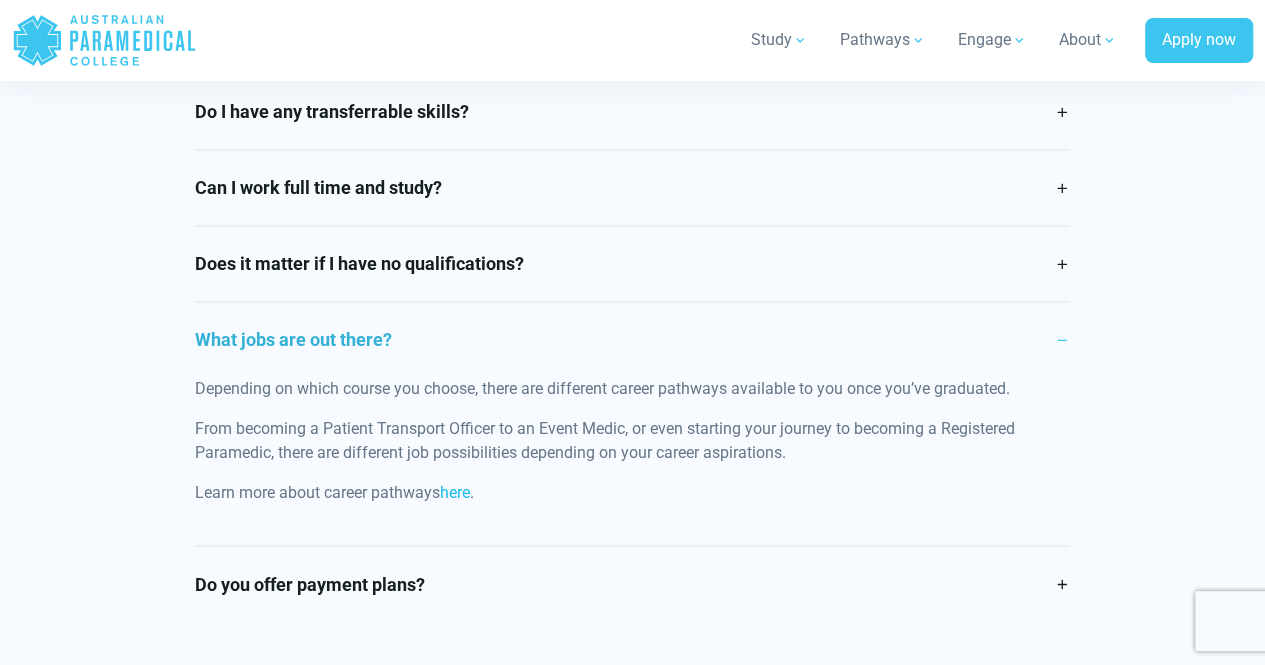 click on "here" at bounding box center (455, 492) 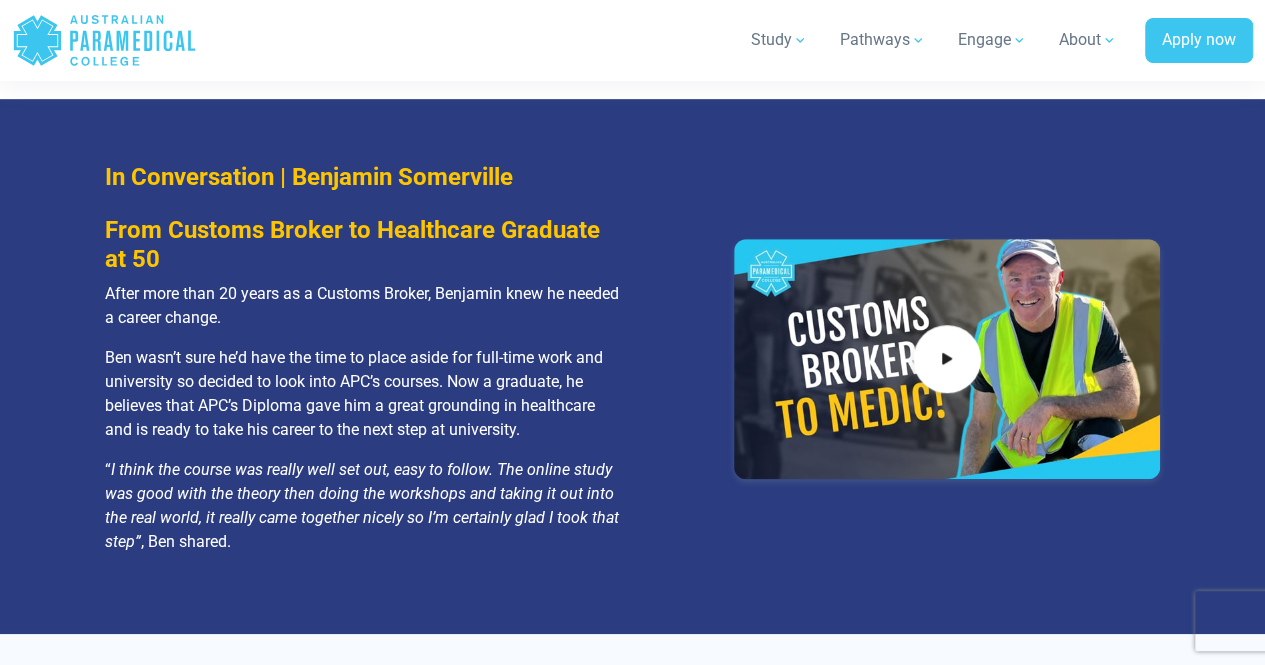 drag, startPoint x: 1184, startPoint y: 361, endPoint x: 1139, endPoint y: 157, distance: 208.90428 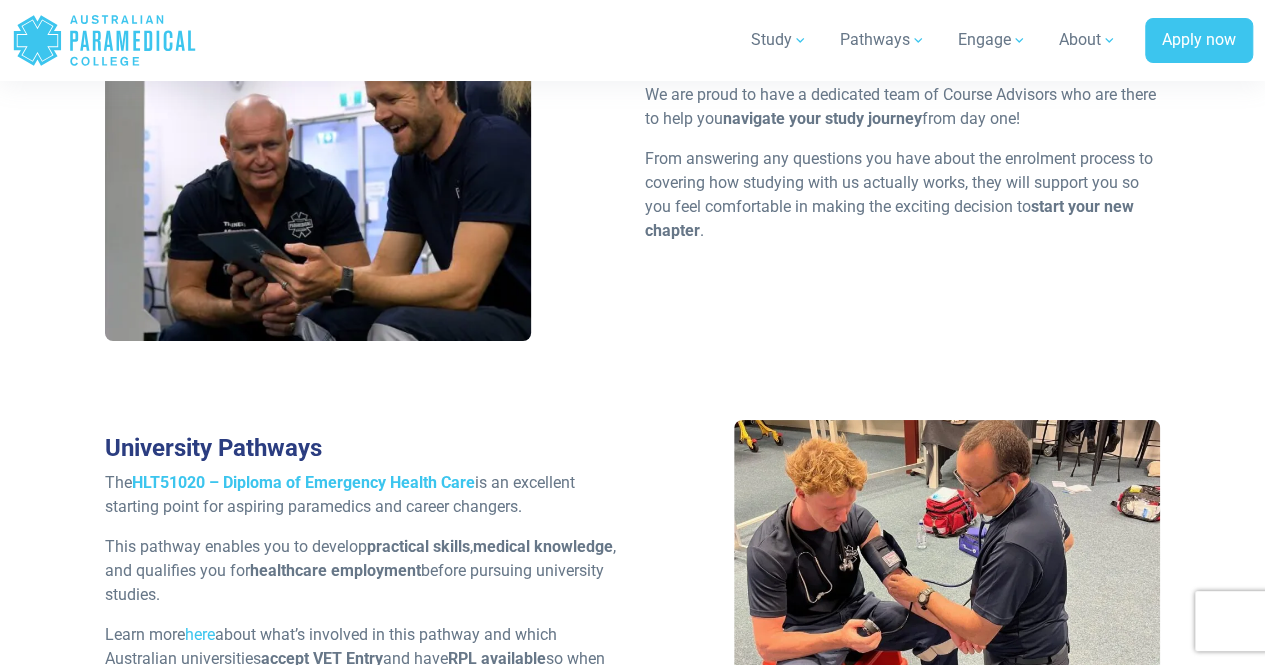 drag, startPoint x: 1188, startPoint y: 283, endPoint x: 1197, endPoint y: 133, distance: 150.26976 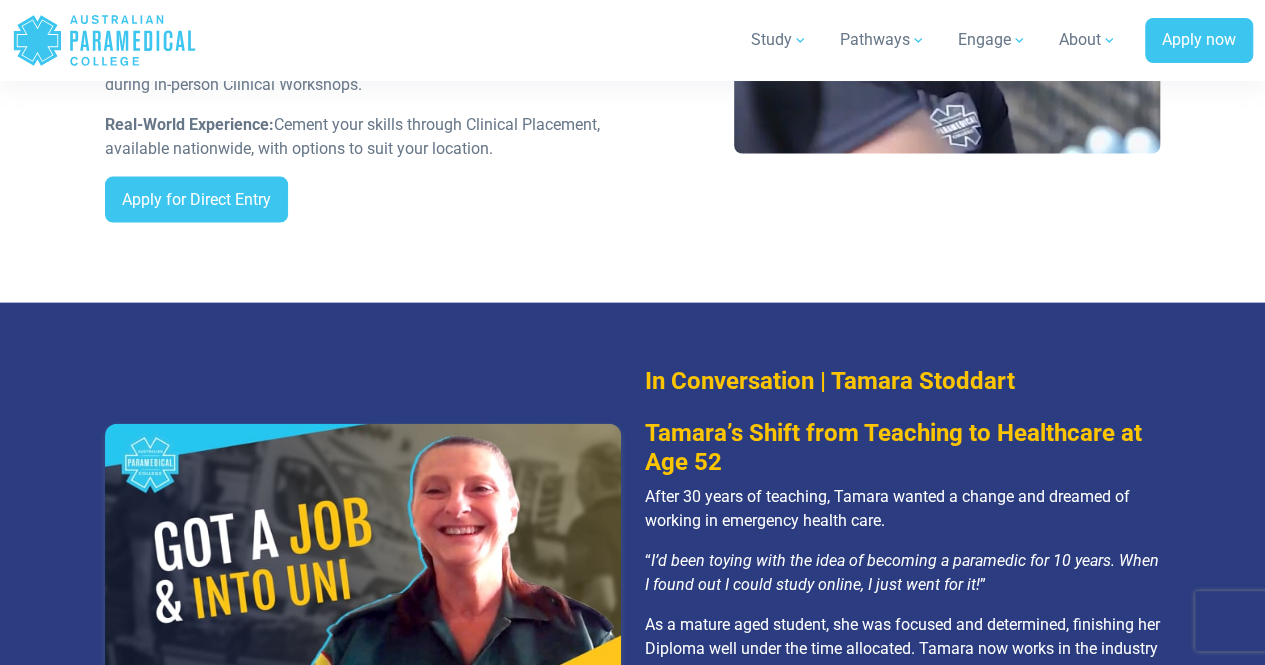 drag, startPoint x: 1172, startPoint y: 380, endPoint x: 1152, endPoint y: 183, distance: 198.01262 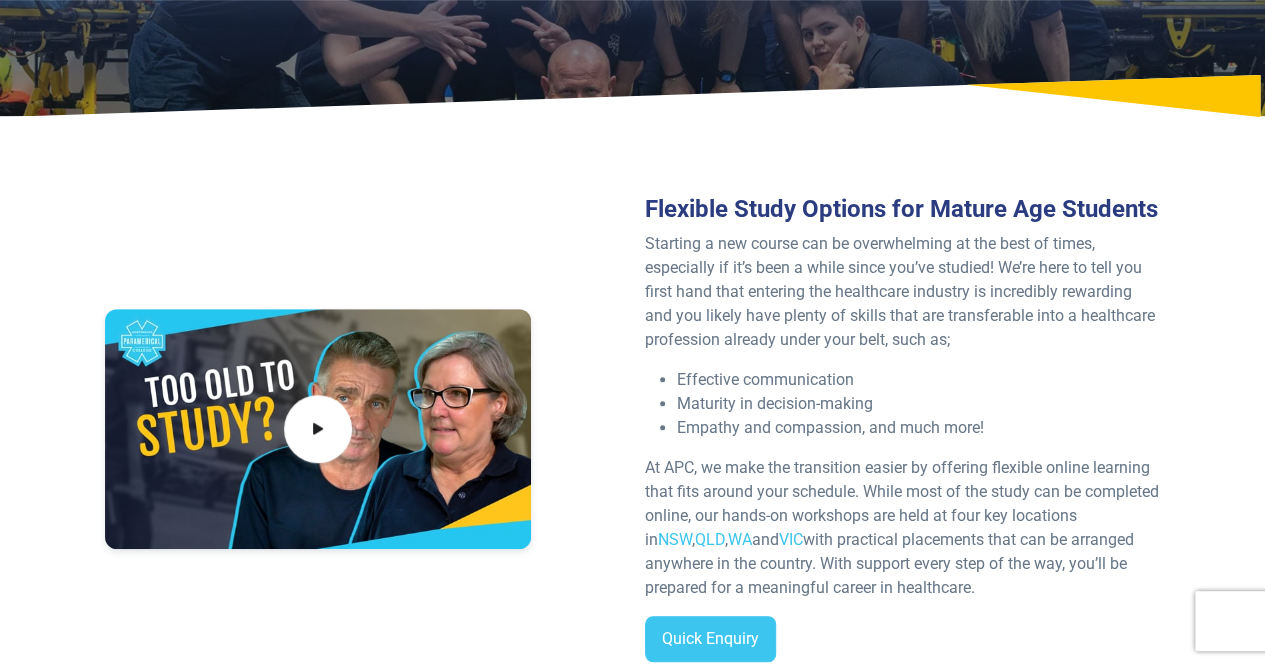 drag, startPoint x: 1219, startPoint y: 296, endPoint x: 1203, endPoint y: 169, distance: 128.0039 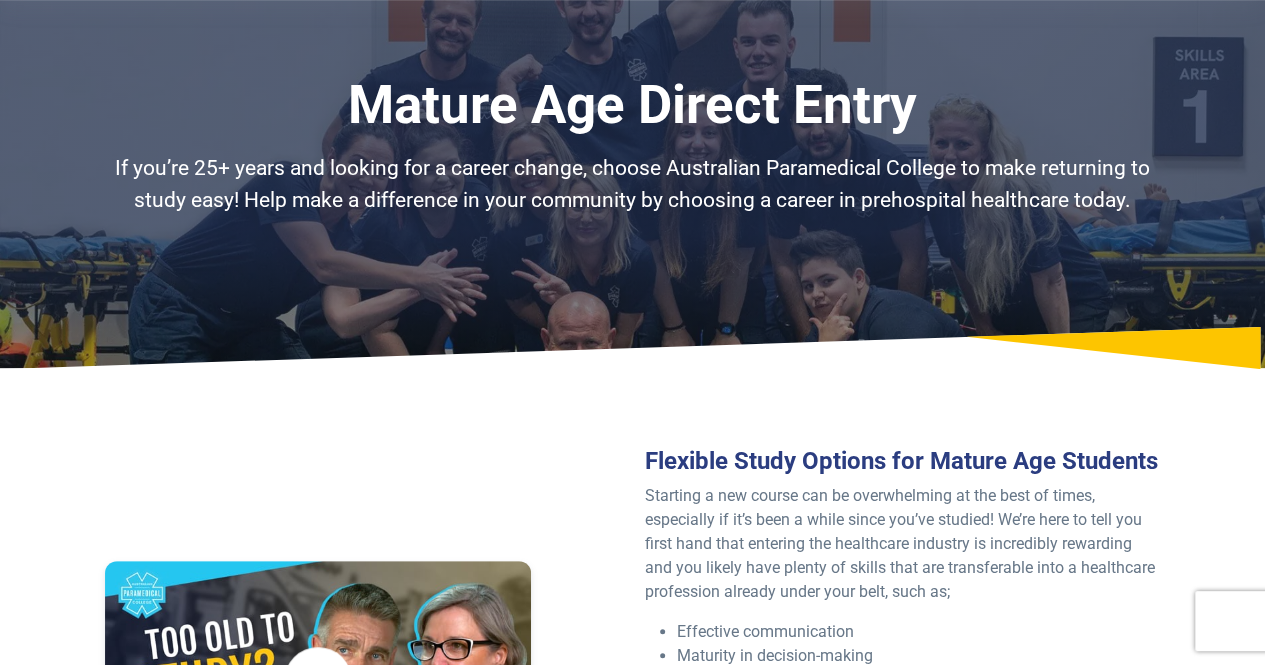 scroll, scrollTop: 0, scrollLeft: 0, axis: both 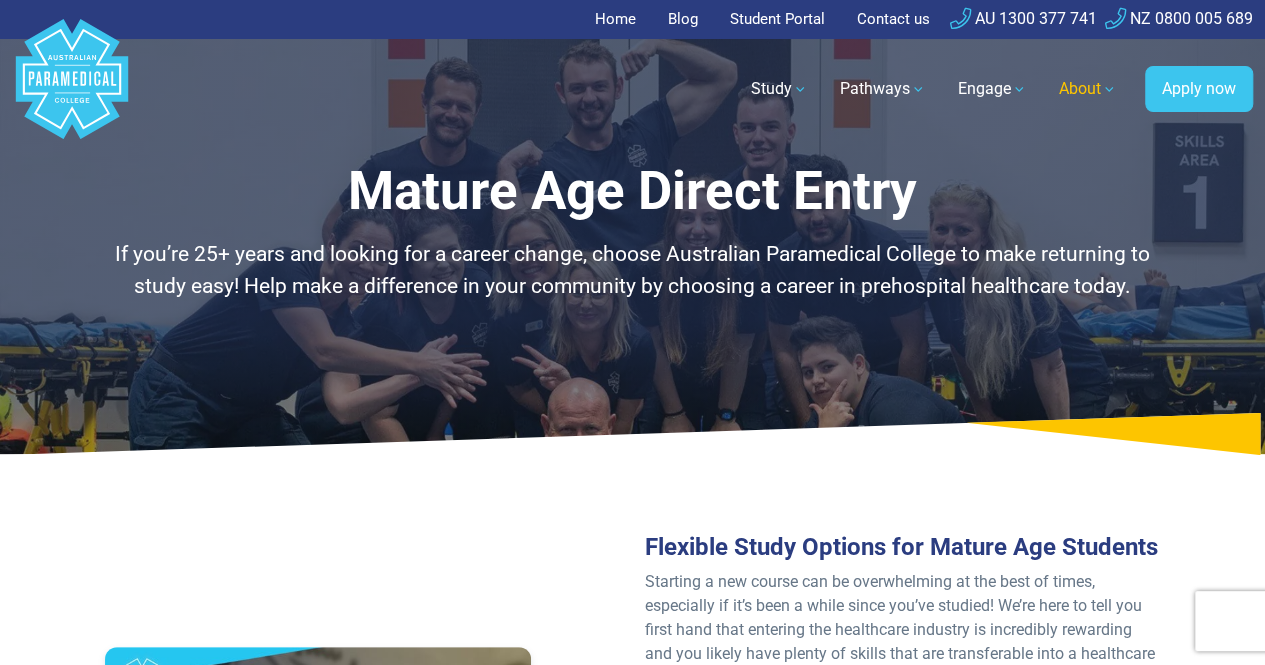 drag, startPoint x: 1085, startPoint y: 414, endPoint x: 1048, endPoint y: 76, distance: 340.0191 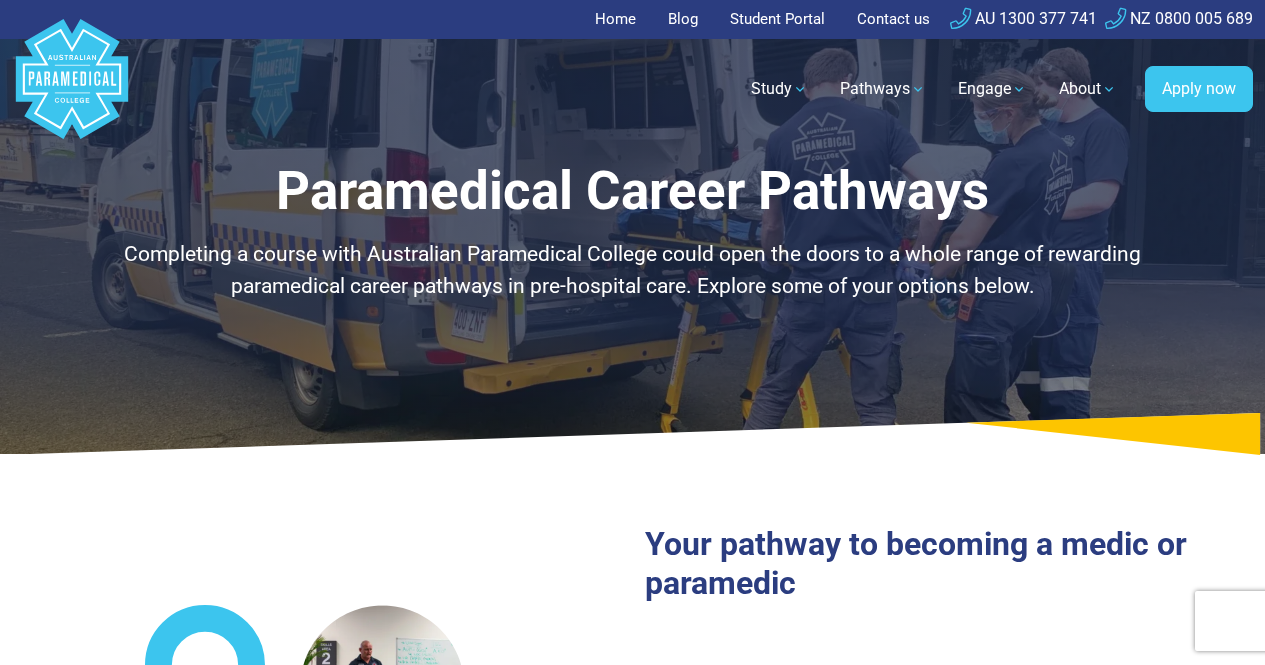 scroll, scrollTop: 0, scrollLeft: 0, axis: both 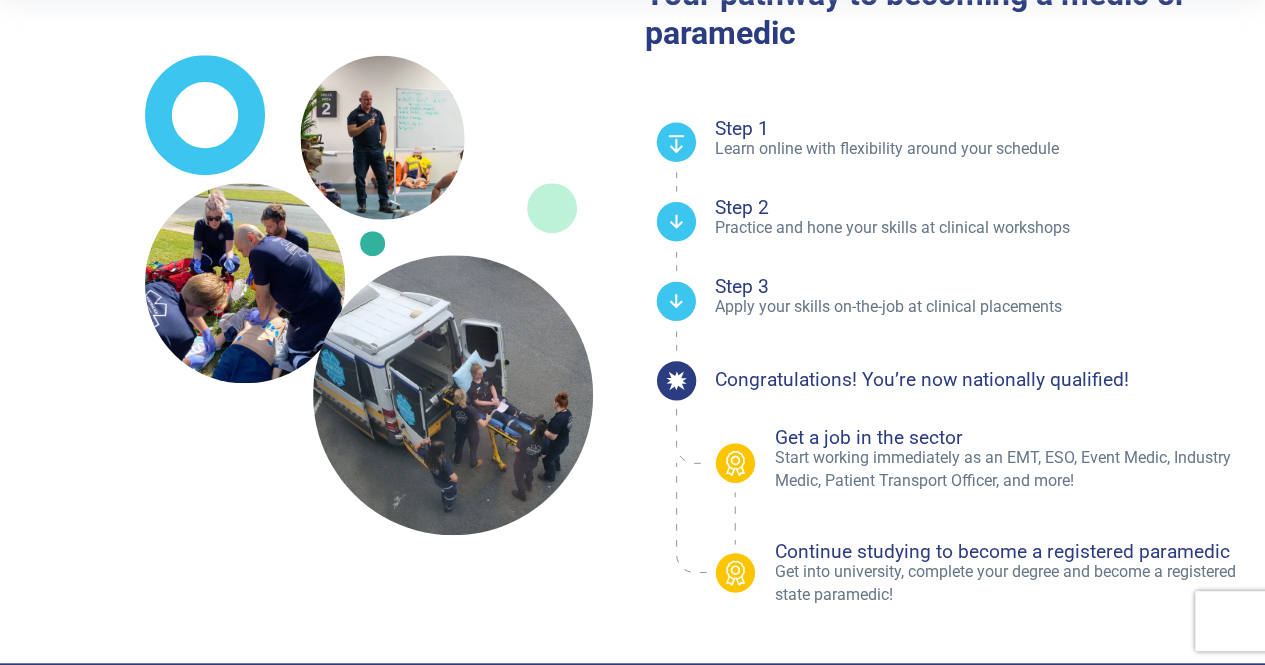 drag, startPoint x: 908, startPoint y: 485, endPoint x: 926, endPoint y: 572, distance: 88.84256 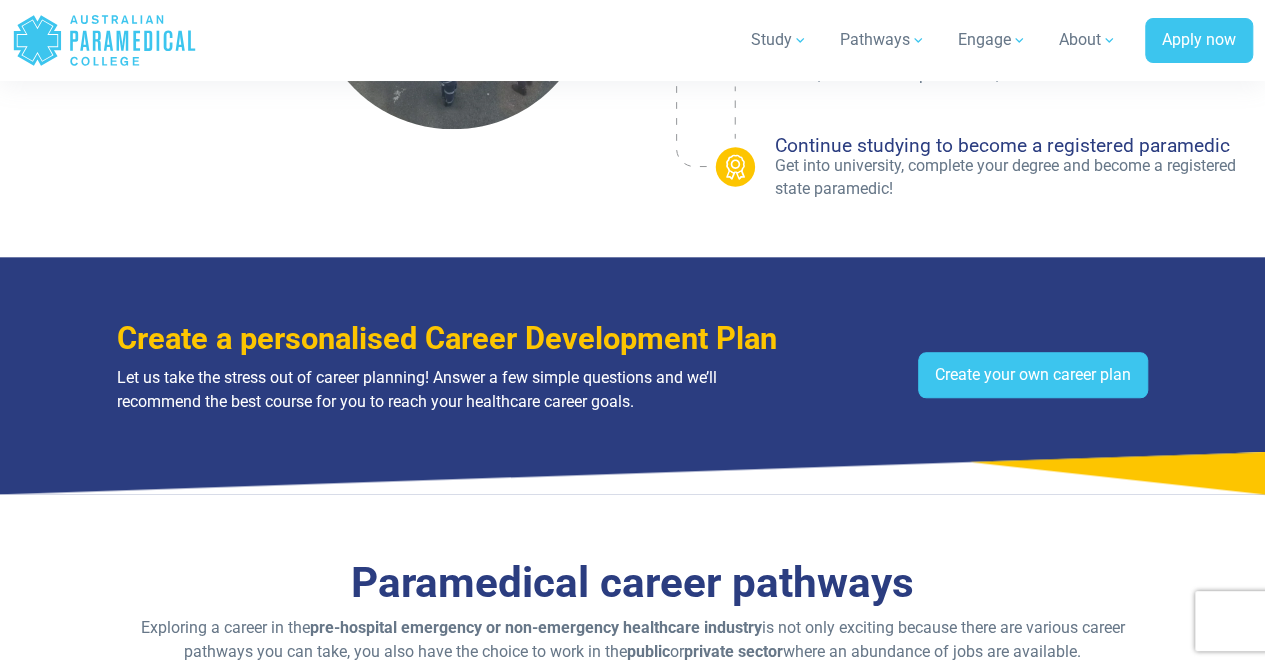 scroll, scrollTop: 1004, scrollLeft: 0, axis: vertical 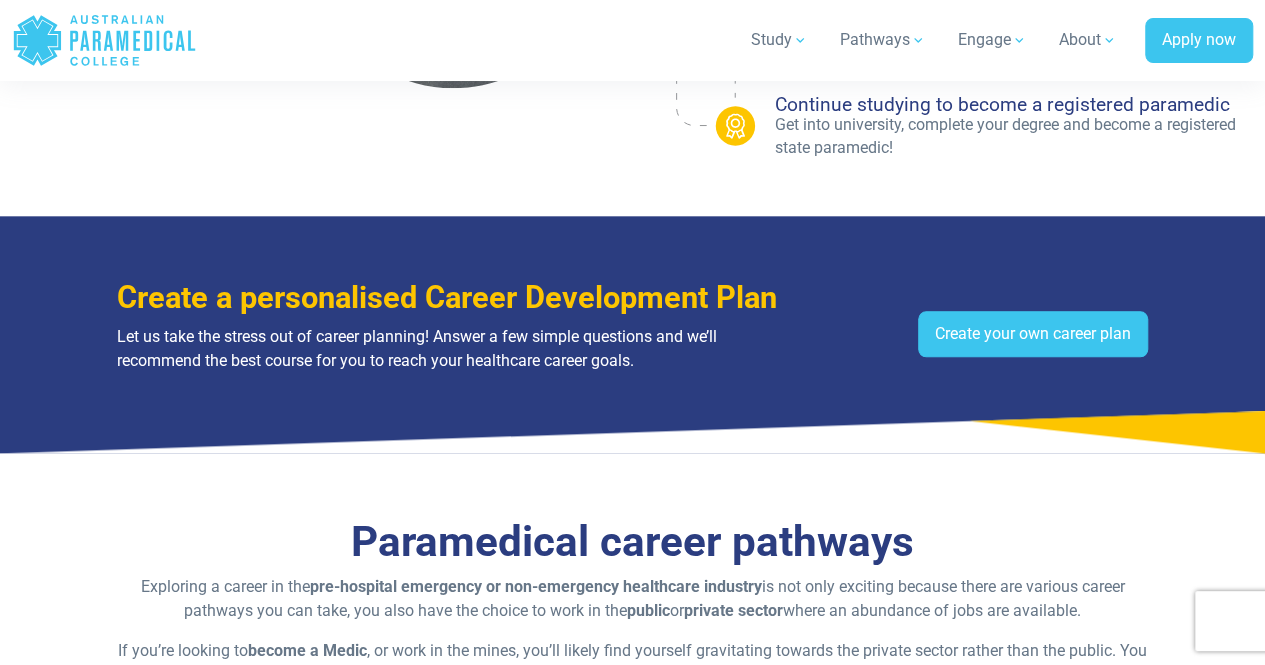 drag, startPoint x: 902, startPoint y: 204, endPoint x: 950, endPoint y: 321, distance: 126.46343 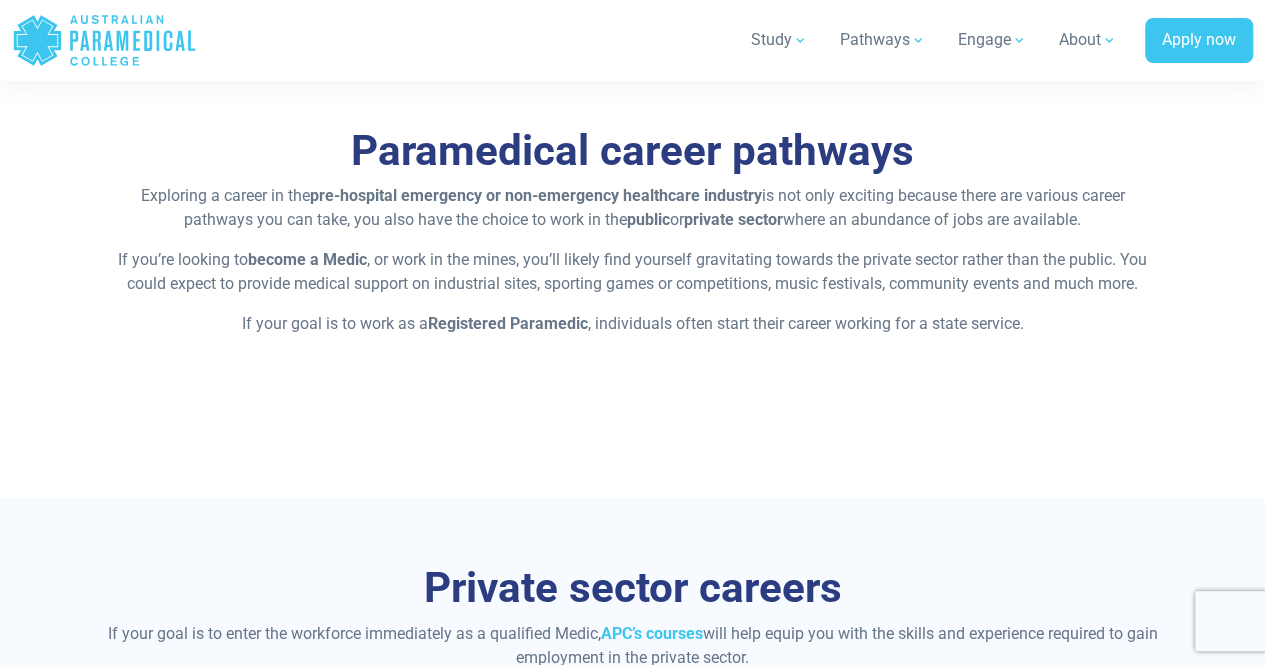 drag, startPoint x: 738, startPoint y: 327, endPoint x: 759, endPoint y: 413, distance: 88.52683 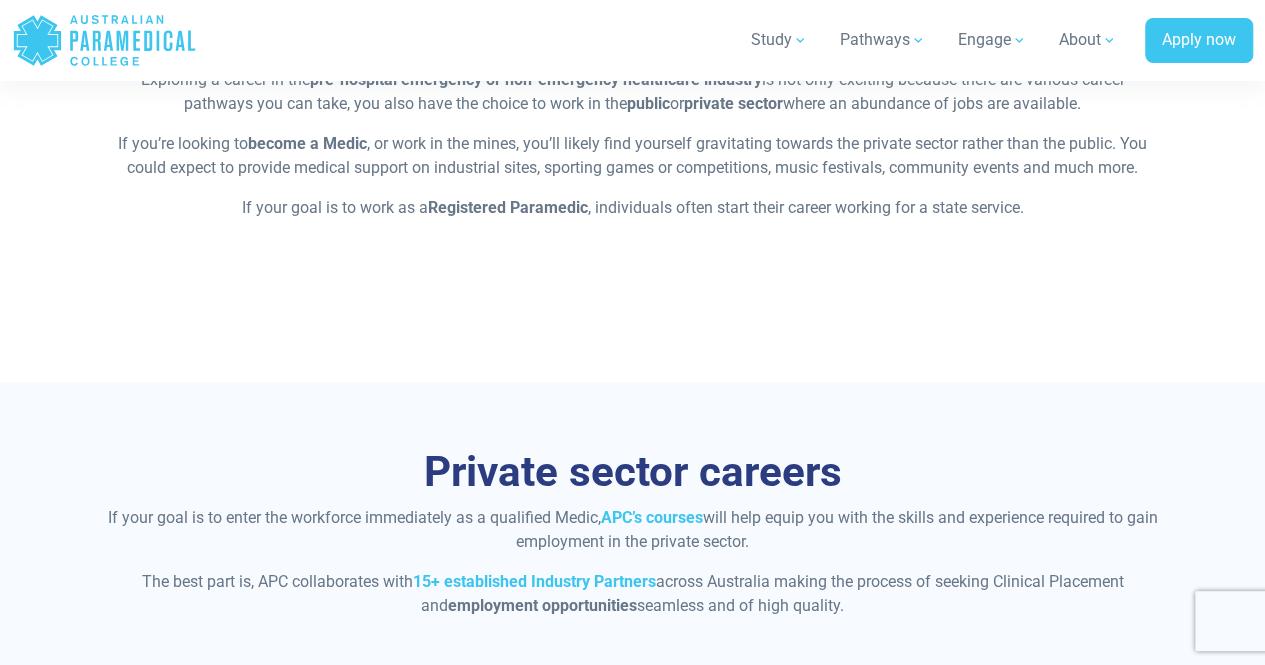 drag, startPoint x: 469, startPoint y: 176, endPoint x: 518, endPoint y: 229, distance: 72.18033 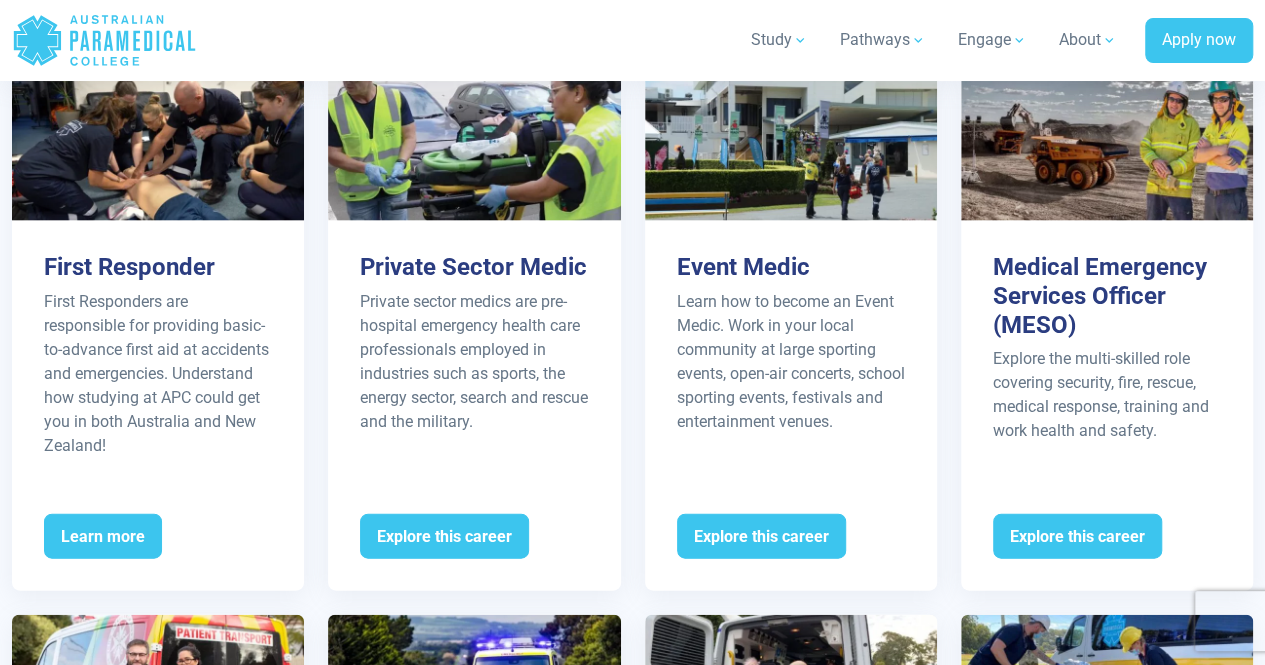 drag, startPoint x: 529, startPoint y: 180, endPoint x: 577, endPoint y: 253, distance: 87.36704 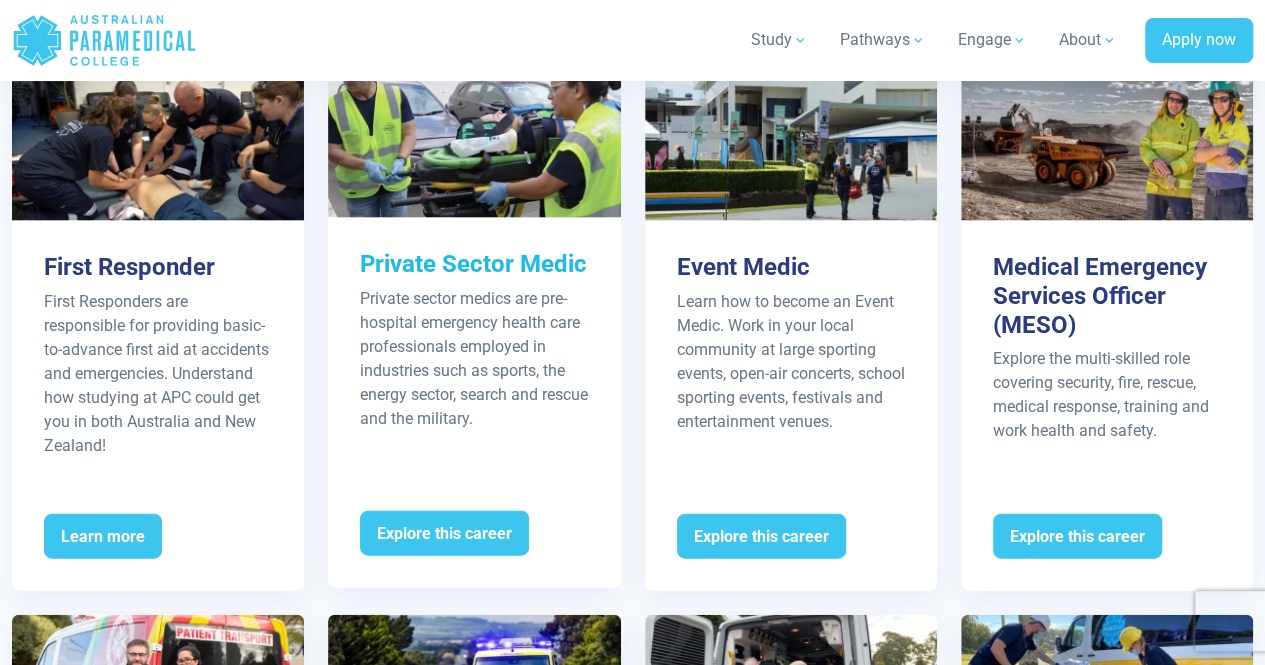 scroll, scrollTop: 2120, scrollLeft: 0, axis: vertical 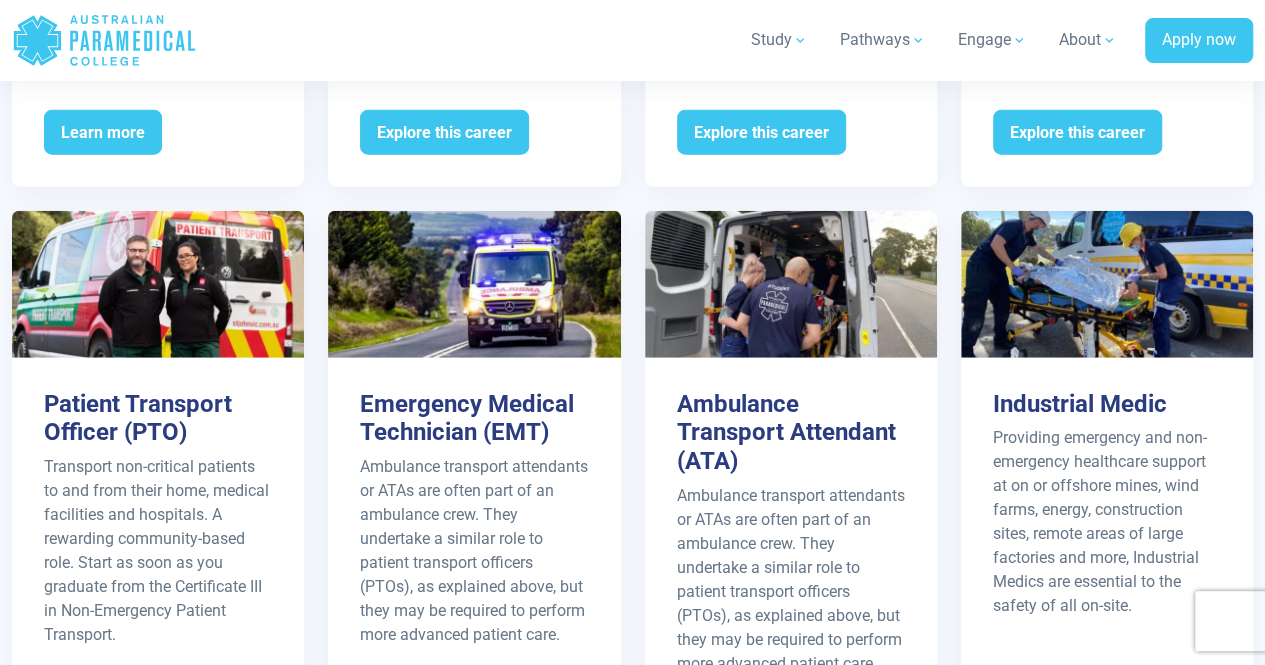 drag, startPoint x: 637, startPoint y: 227, endPoint x: 637, endPoint y: 321, distance: 94 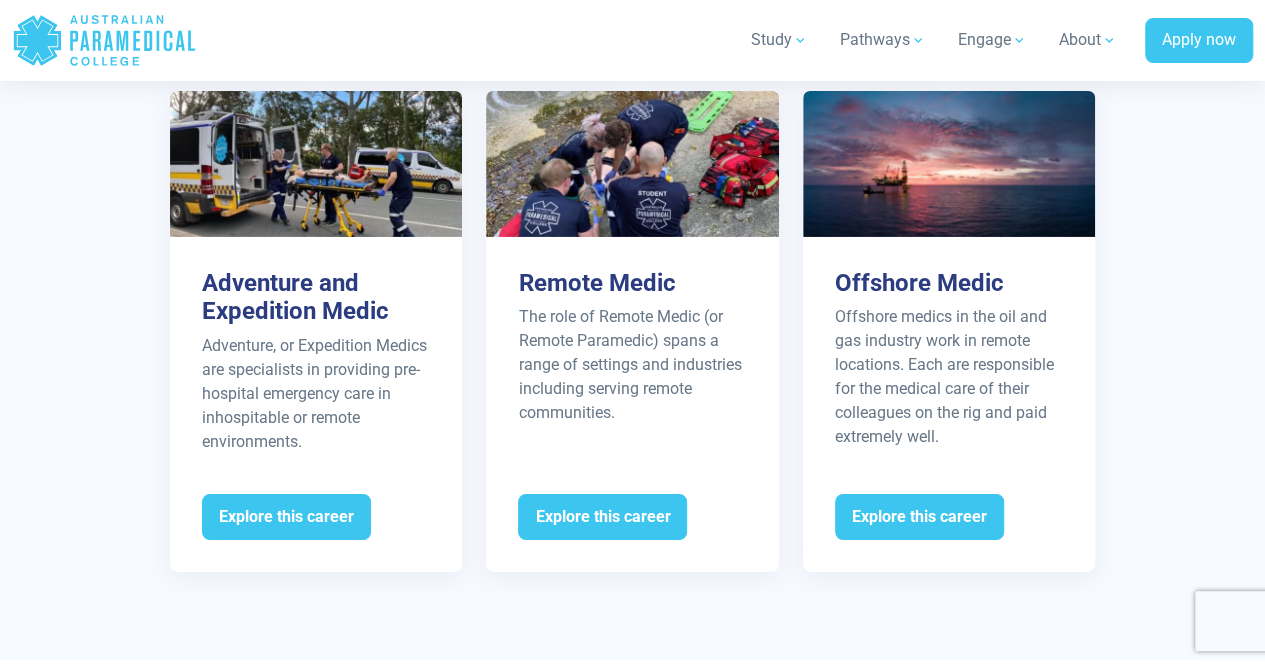 drag, startPoint x: 636, startPoint y: 265, endPoint x: 636, endPoint y: 329, distance: 64 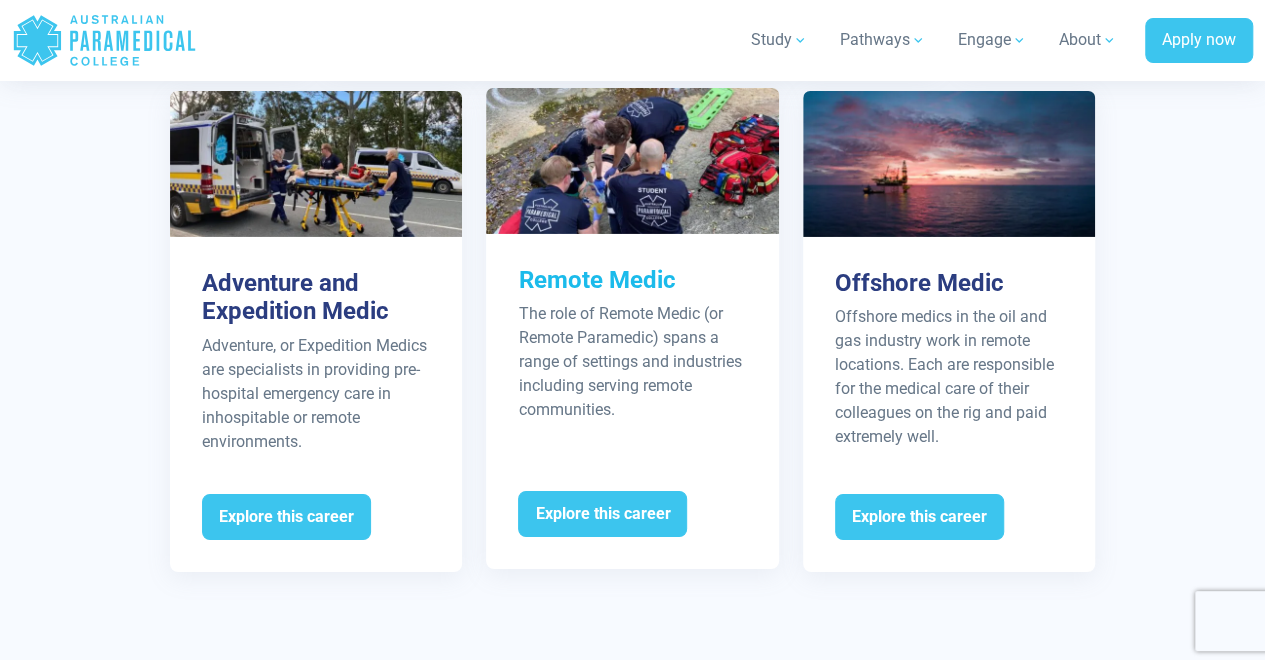scroll, scrollTop: 3243, scrollLeft: 0, axis: vertical 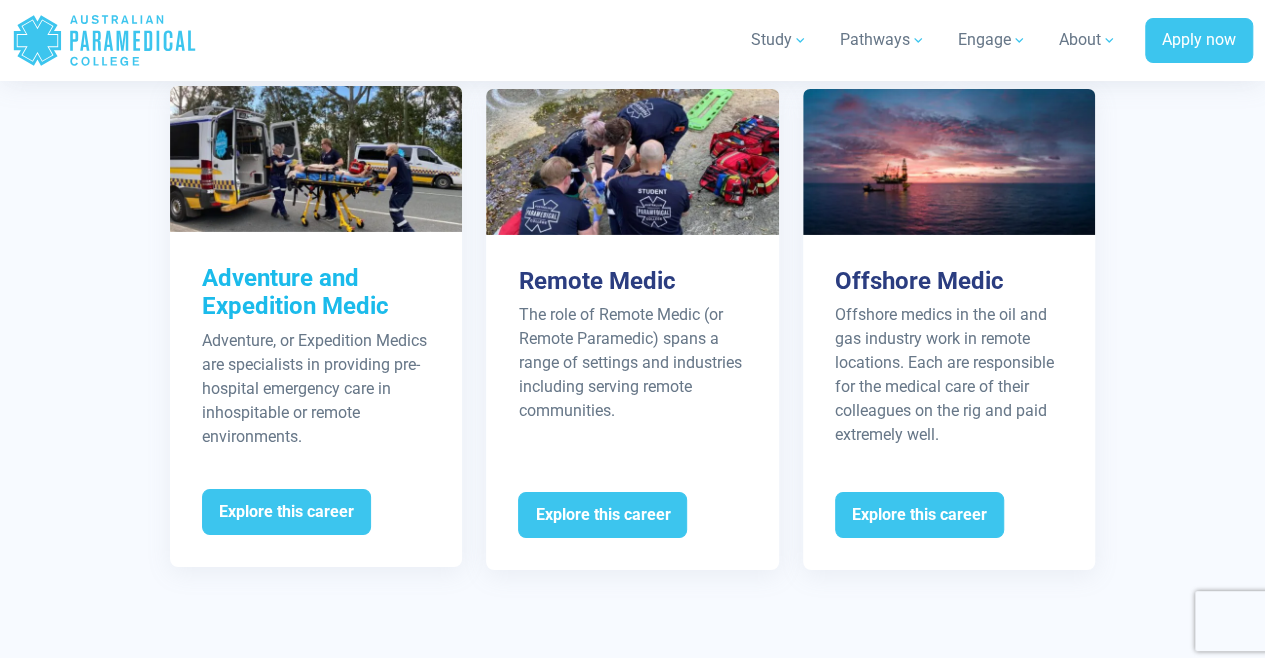 click on "Adventure and Expedition Medic" at bounding box center [316, 293] 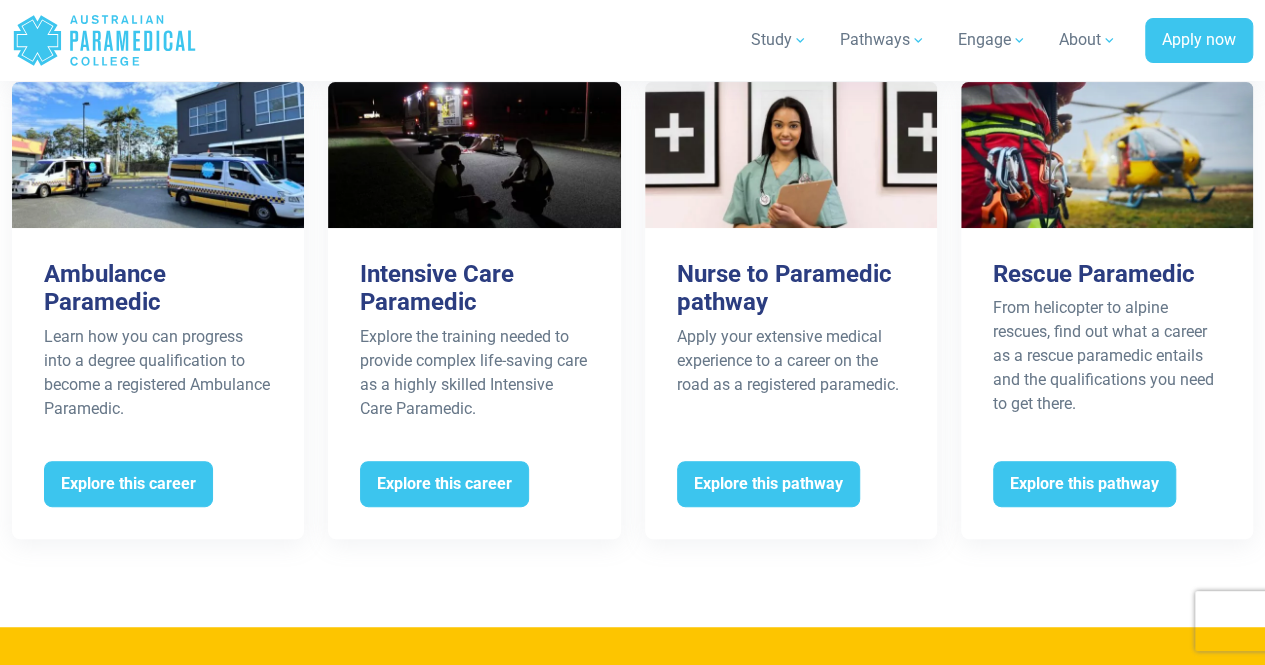 drag, startPoint x: 1185, startPoint y: 258, endPoint x: 1184, endPoint y: 348, distance: 90.005554 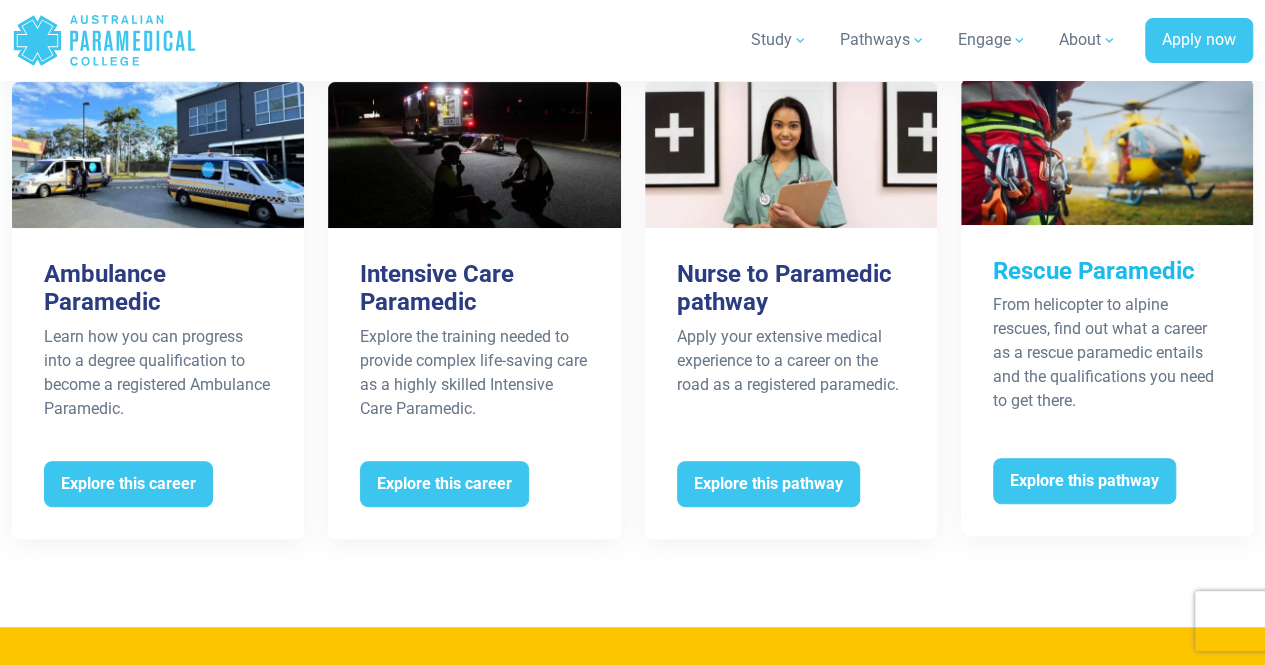 scroll, scrollTop: 4104, scrollLeft: 0, axis: vertical 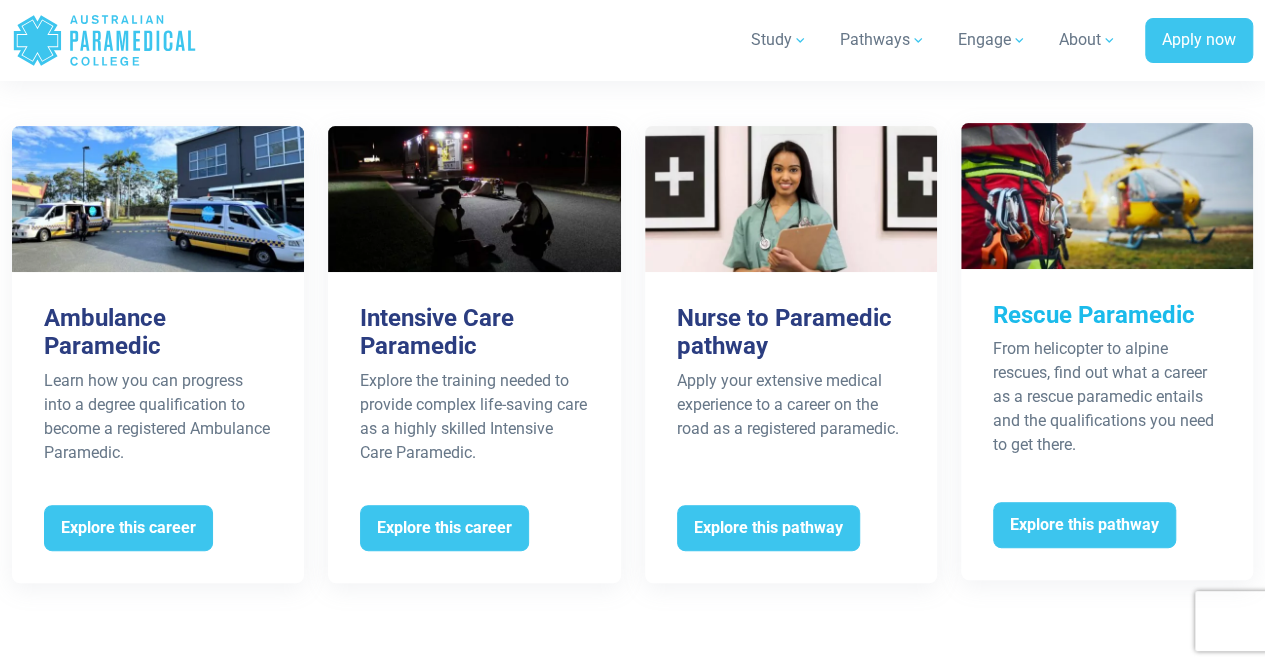 click on "Rescue Paramedic" at bounding box center (1107, 315) 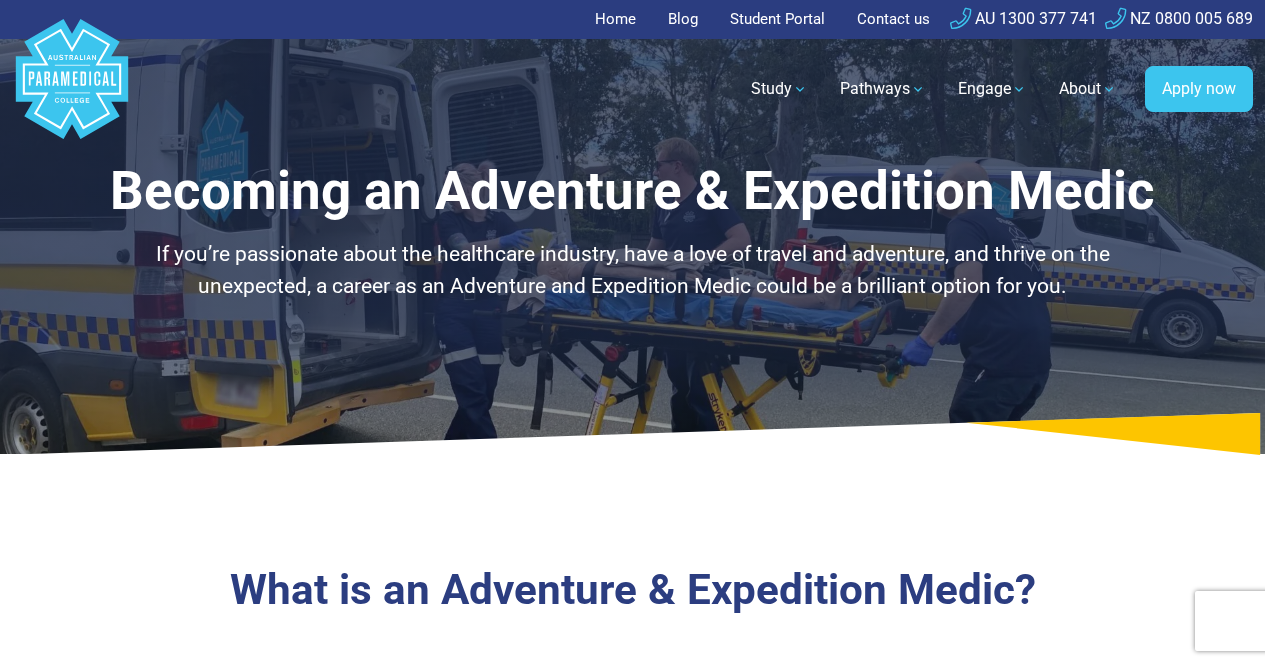 scroll, scrollTop: 0, scrollLeft: 0, axis: both 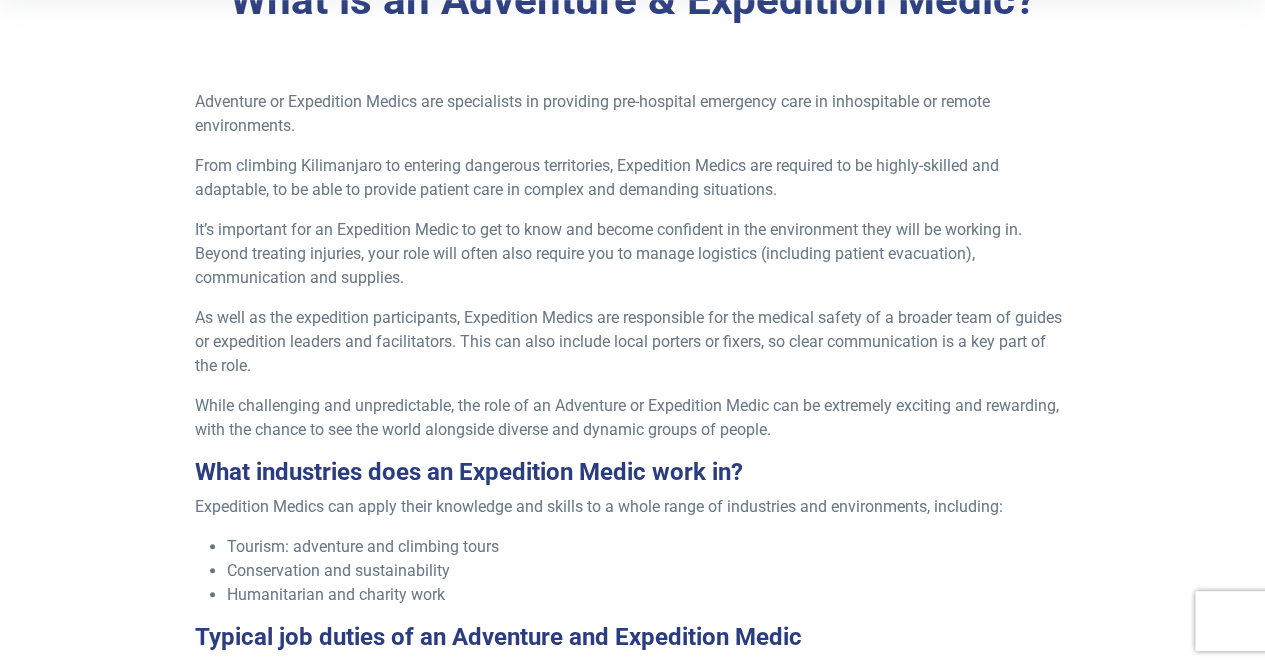 drag, startPoint x: 948, startPoint y: 417, endPoint x: 948, endPoint y: 523, distance: 106 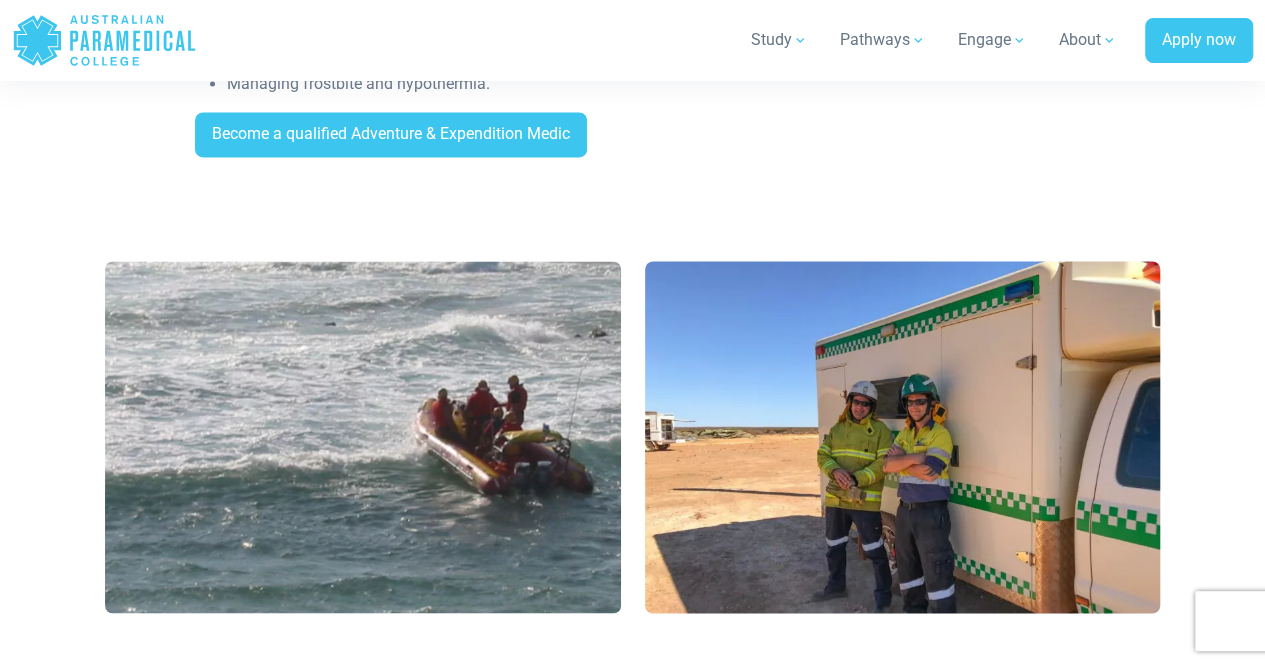 drag, startPoint x: 587, startPoint y: 195, endPoint x: 604, endPoint y: 273, distance: 79.83107 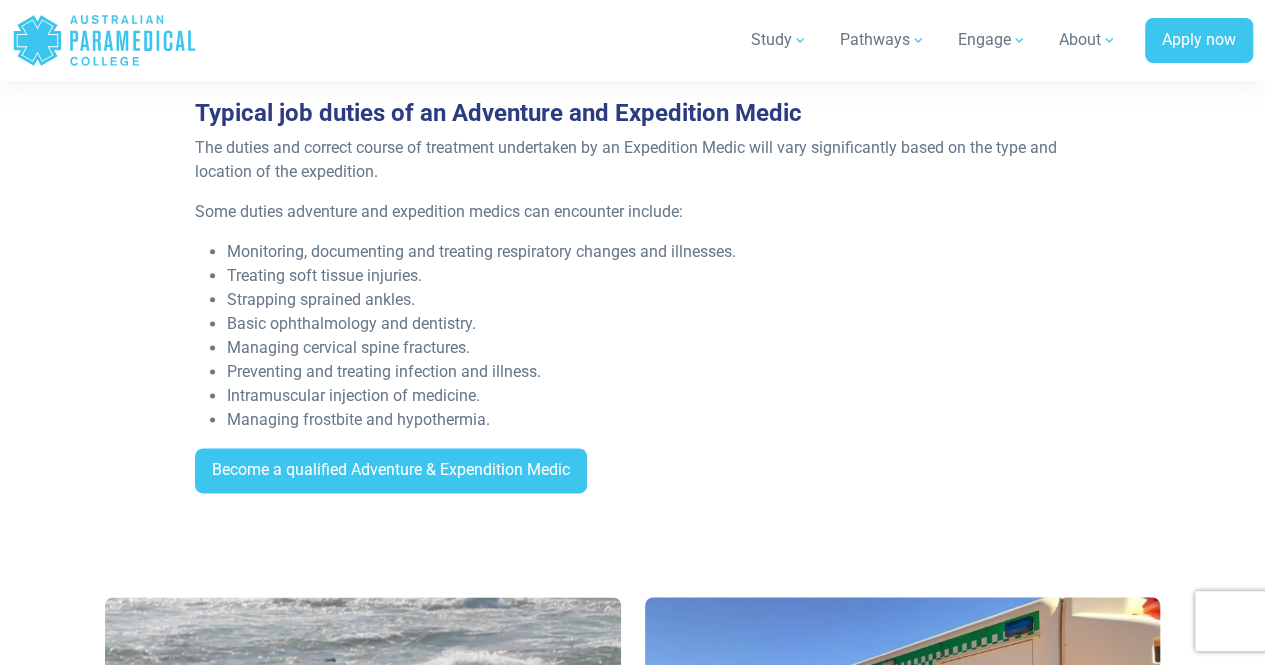 drag, startPoint x: 667, startPoint y: 187, endPoint x: 672, endPoint y: 102, distance: 85.146935 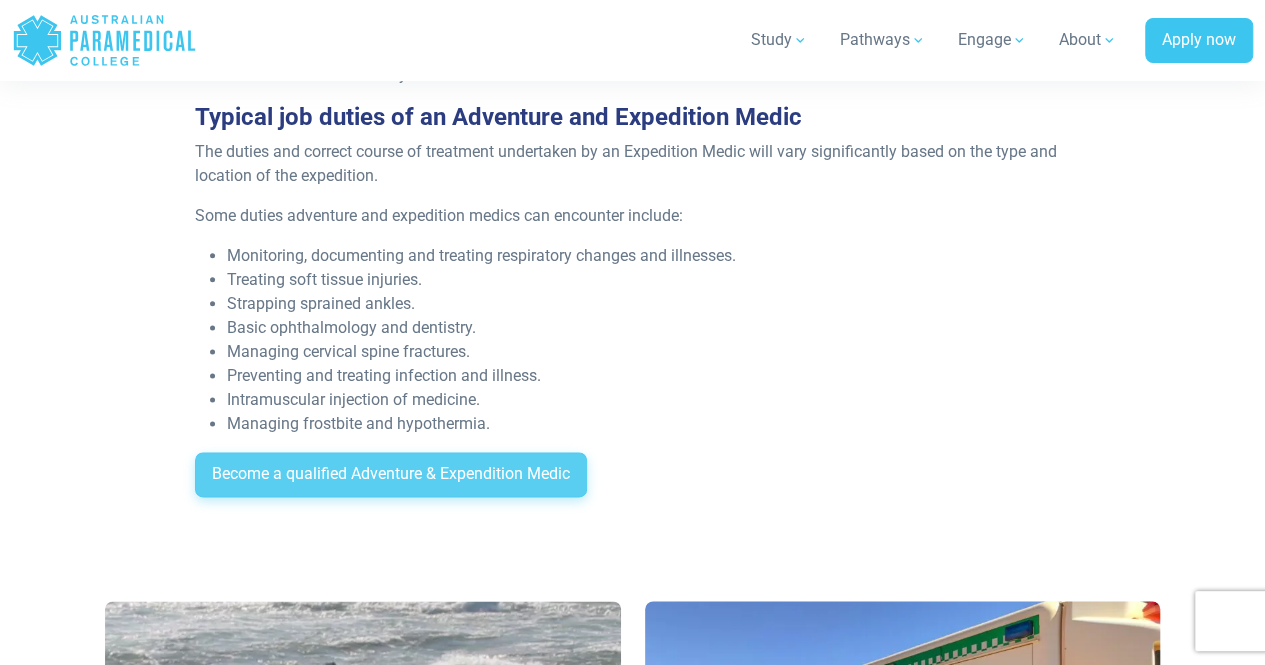 click on "Become a qualified Adventure & Expendition Medic" at bounding box center (391, 475) 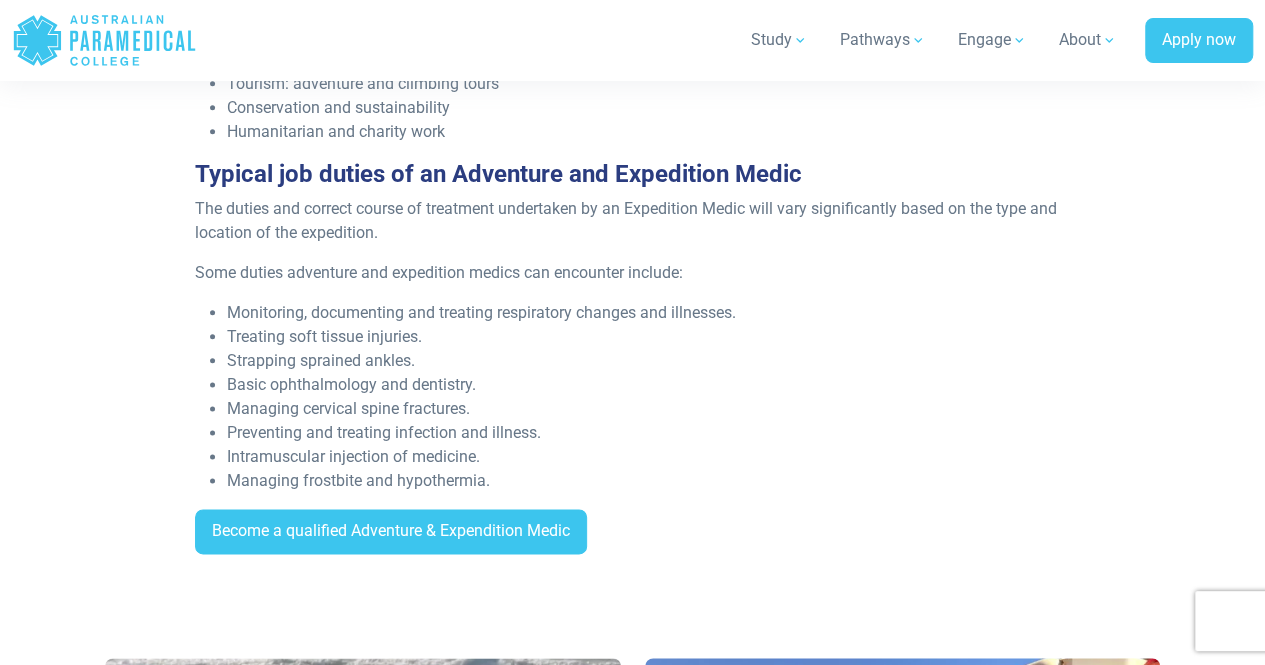scroll, scrollTop: 988, scrollLeft: 0, axis: vertical 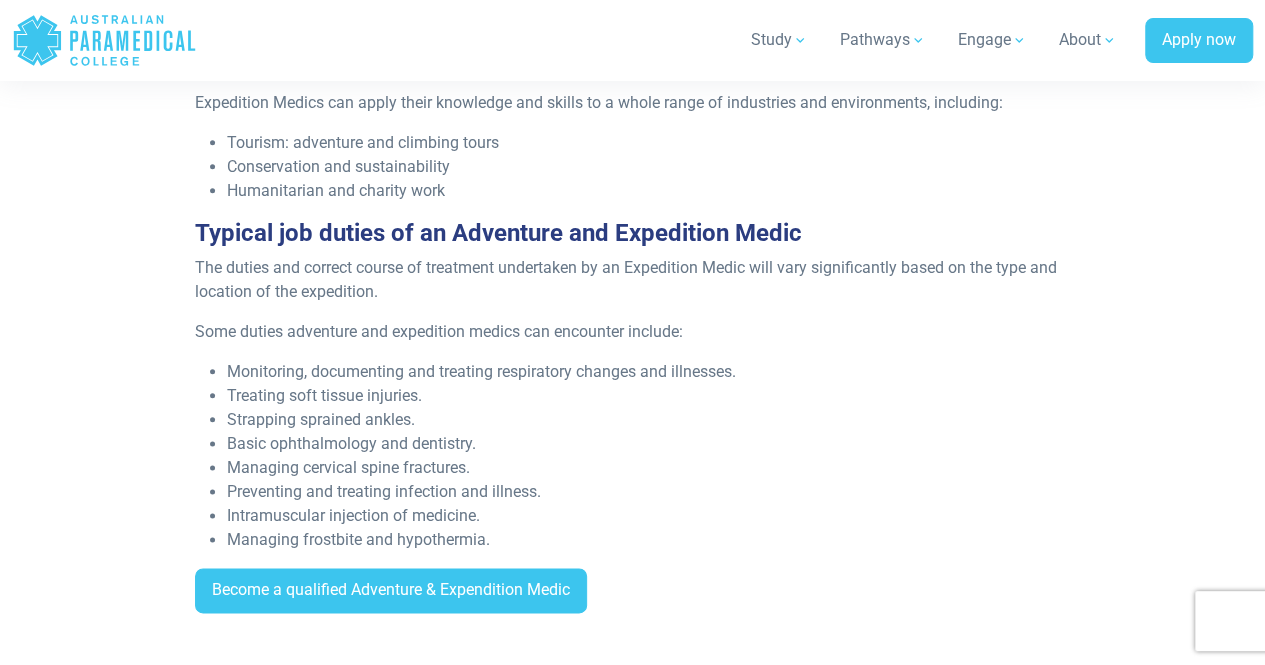 drag, startPoint x: 646, startPoint y: 286, endPoint x: 620, endPoint y: 184, distance: 105.26158 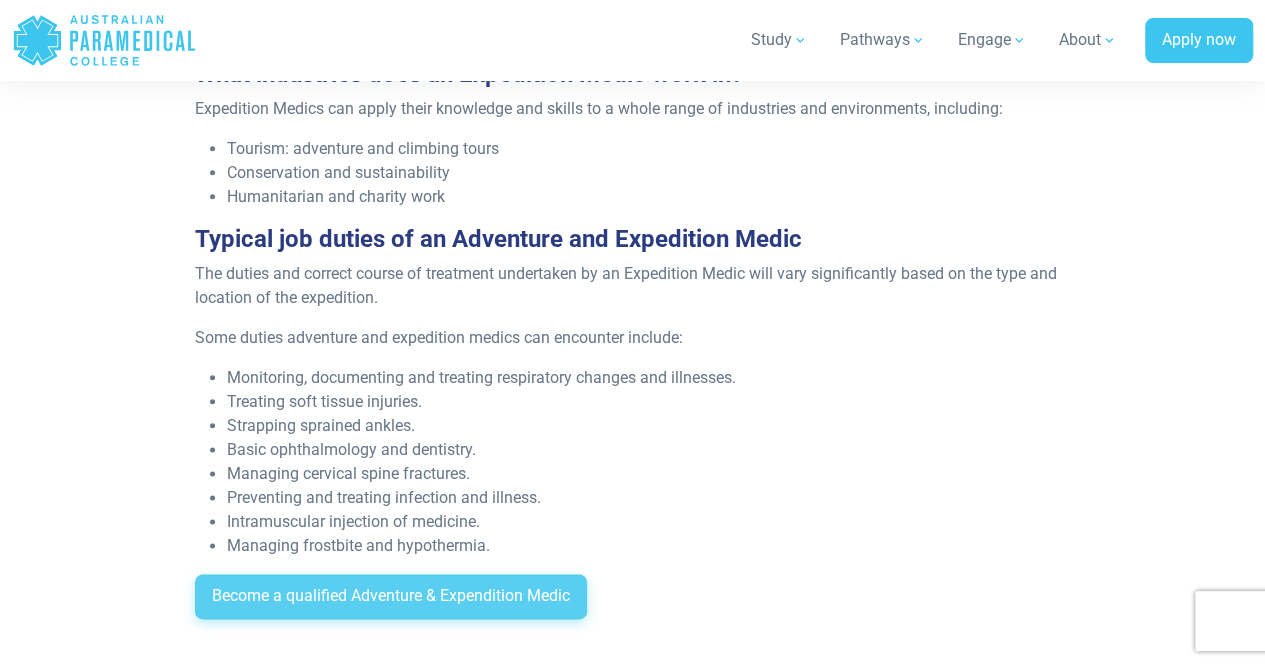 click on "Become a qualified Adventure & Expendition Medic" at bounding box center (391, 597) 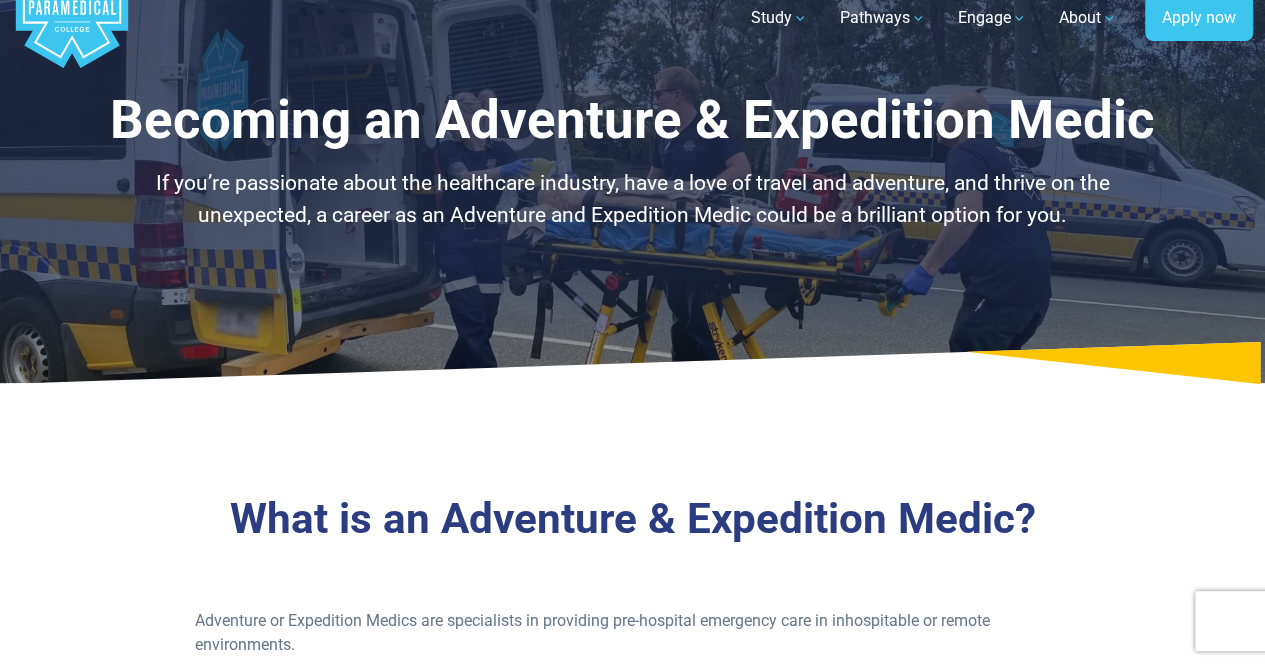 scroll, scrollTop: 0, scrollLeft: 0, axis: both 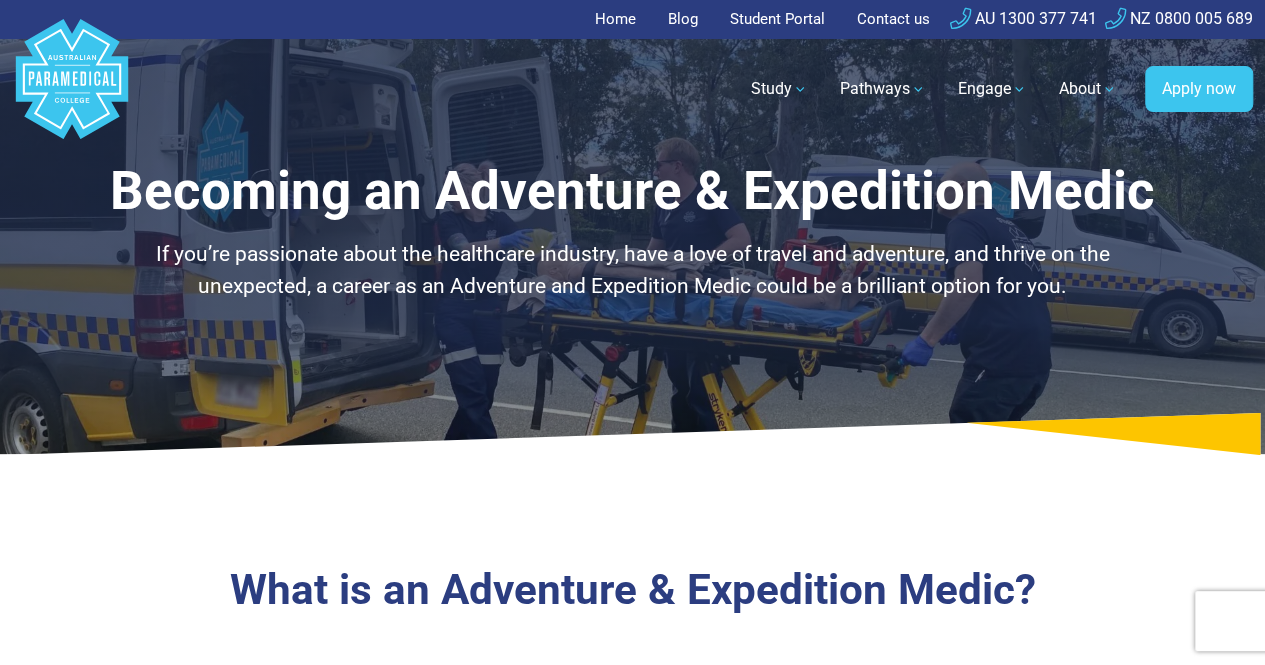 drag, startPoint x: 770, startPoint y: 349, endPoint x: 648, endPoint y: 161, distance: 224.11604 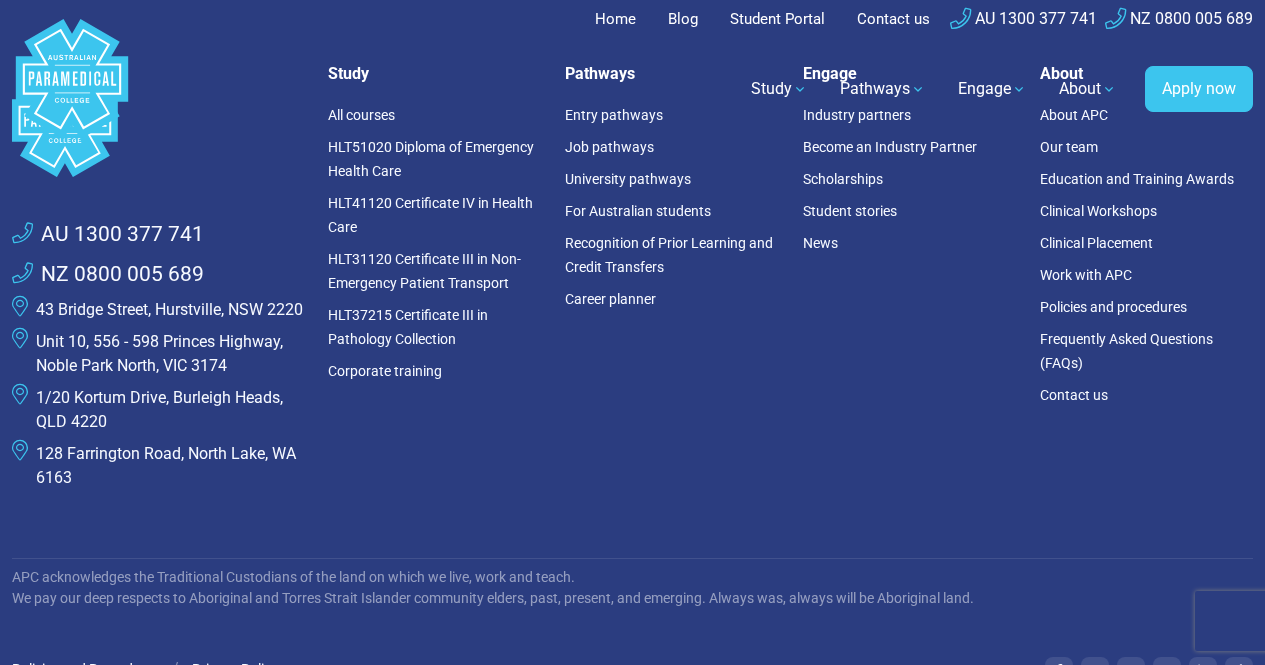 scroll, scrollTop: 0, scrollLeft: 0, axis: both 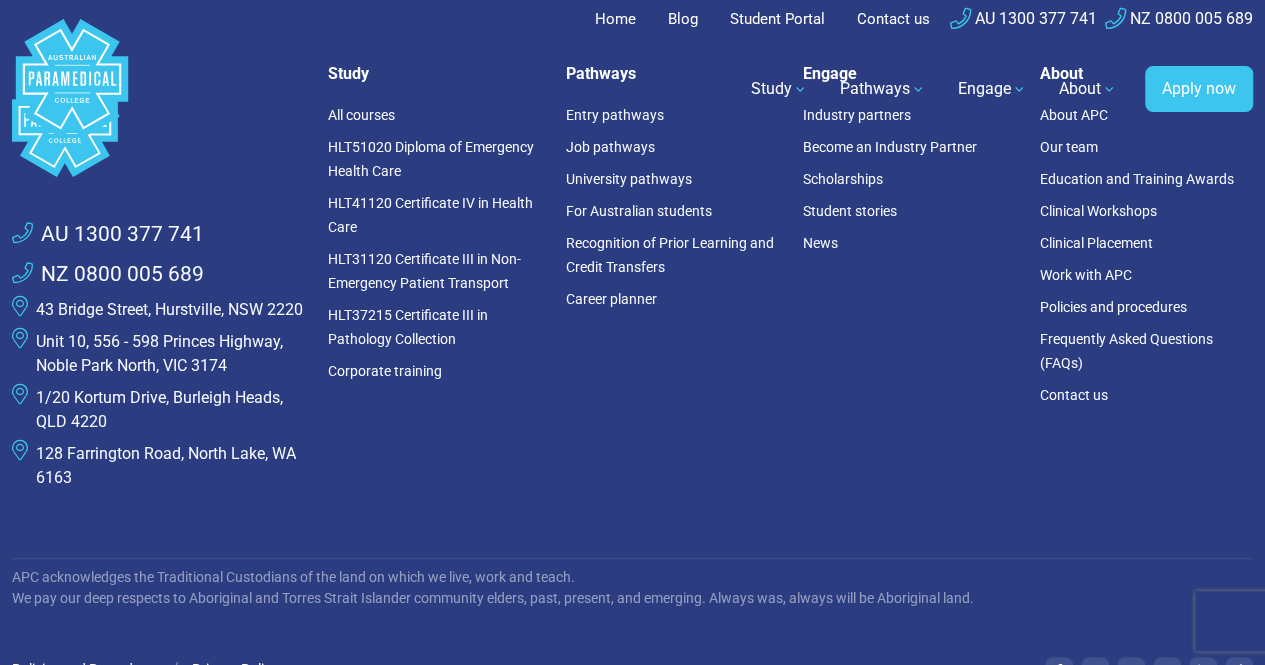 drag, startPoint x: 792, startPoint y: 469, endPoint x: 800, endPoint y: 323, distance: 146.21901 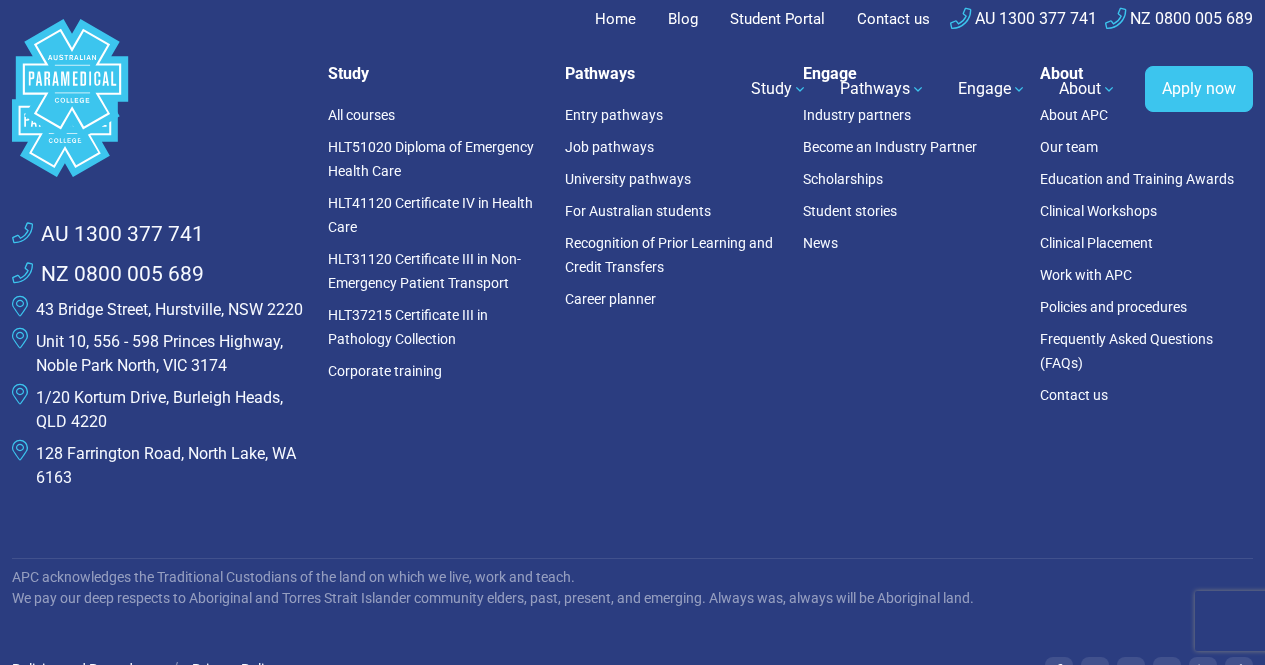 scroll, scrollTop: 0, scrollLeft: 0, axis: both 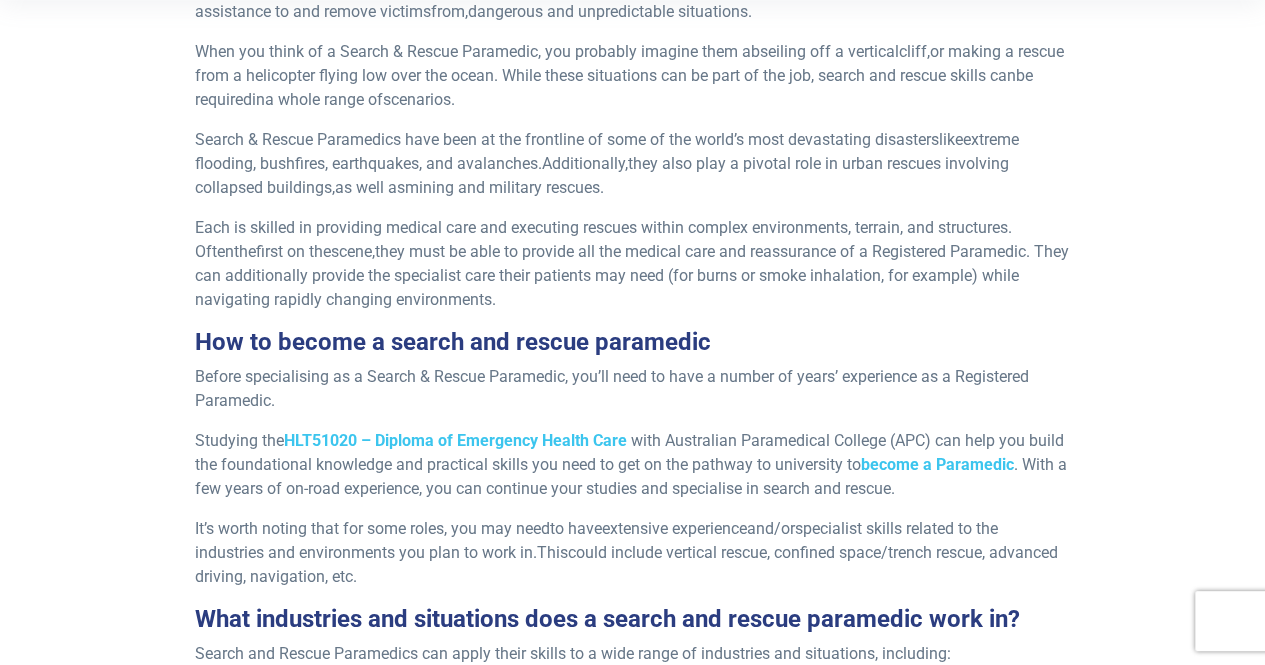 drag, startPoint x: 1074, startPoint y: 454, endPoint x: 1062, endPoint y: 536, distance: 82.8734 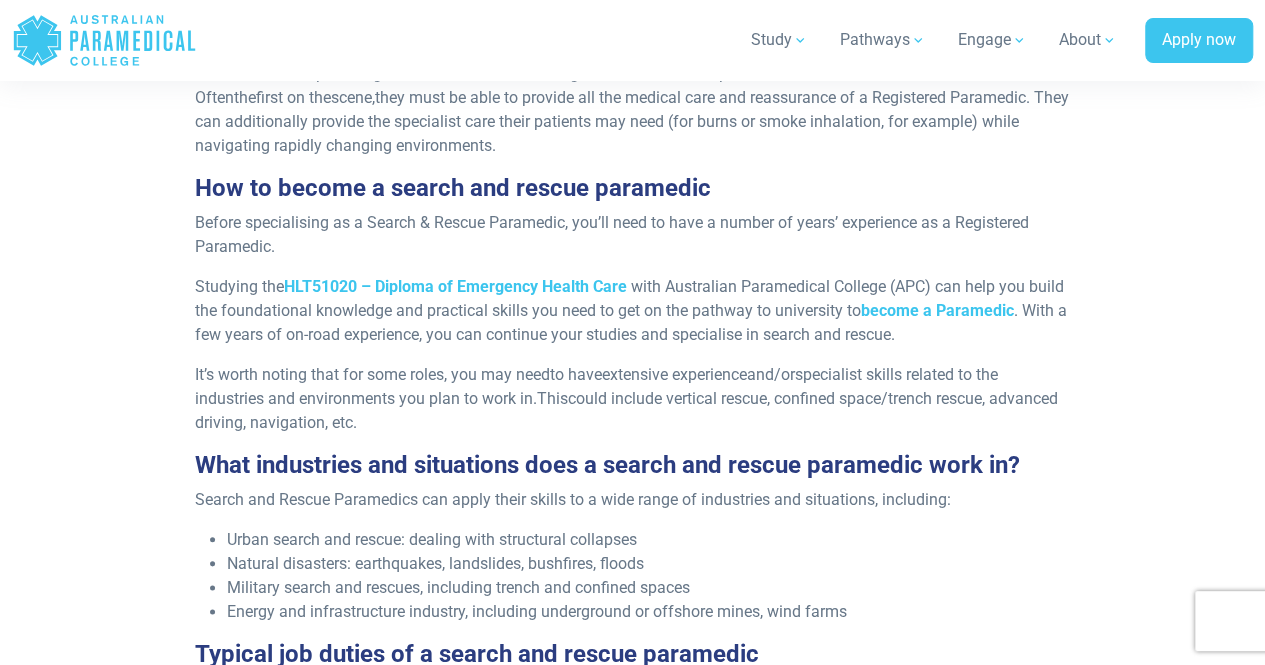 scroll, scrollTop: 868, scrollLeft: 0, axis: vertical 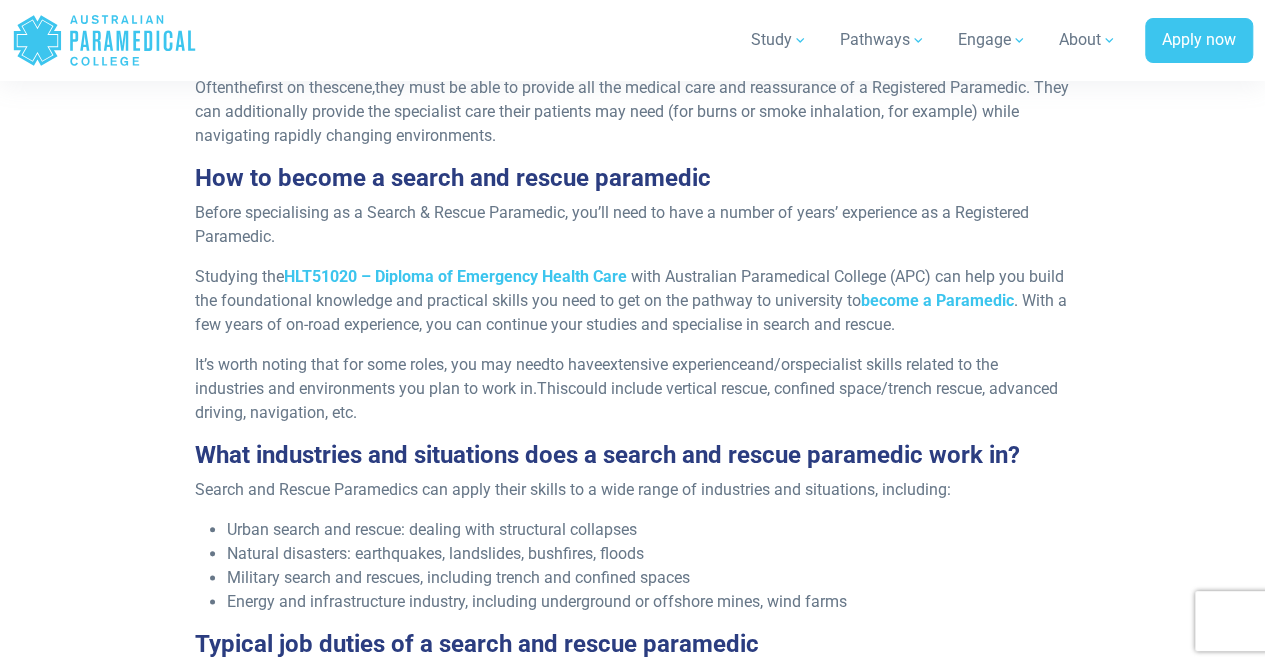drag, startPoint x: 832, startPoint y: 142, endPoint x: 821, endPoint y: 191, distance: 50.219517 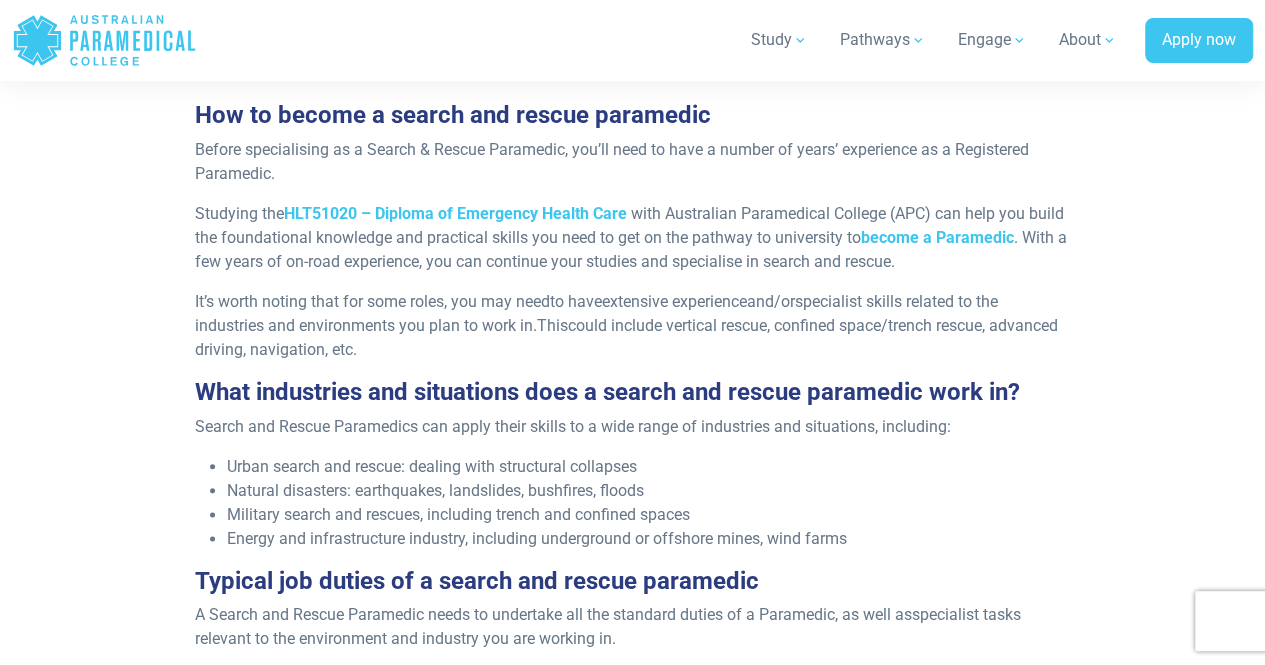 scroll, scrollTop: 938, scrollLeft: 0, axis: vertical 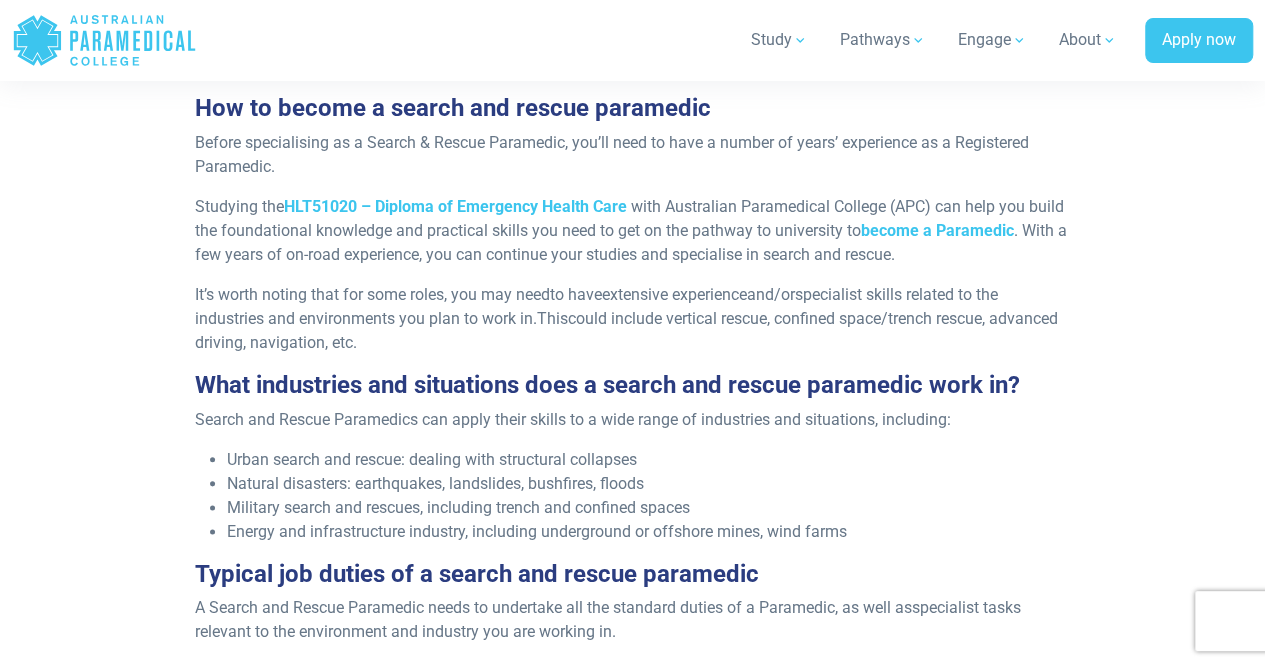 drag, startPoint x: 748, startPoint y: 201, endPoint x: 728, endPoint y: 233, distance: 37.735924 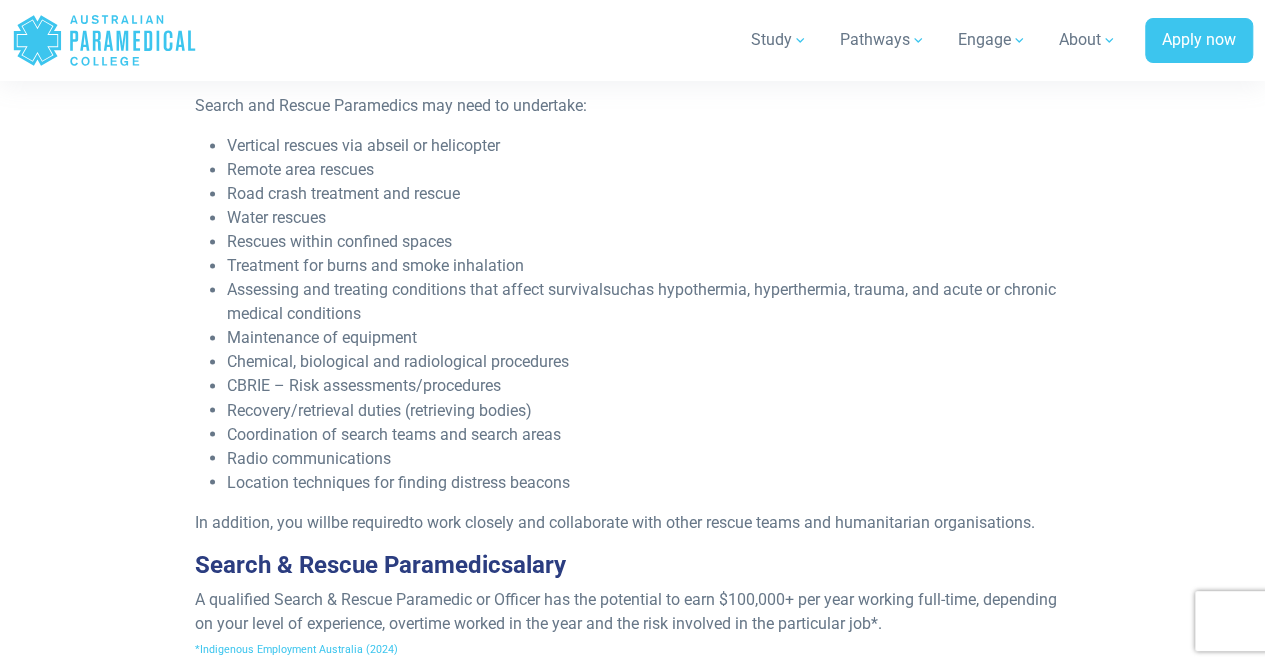 drag, startPoint x: 716, startPoint y: 187, endPoint x: 716, endPoint y: 270, distance: 83 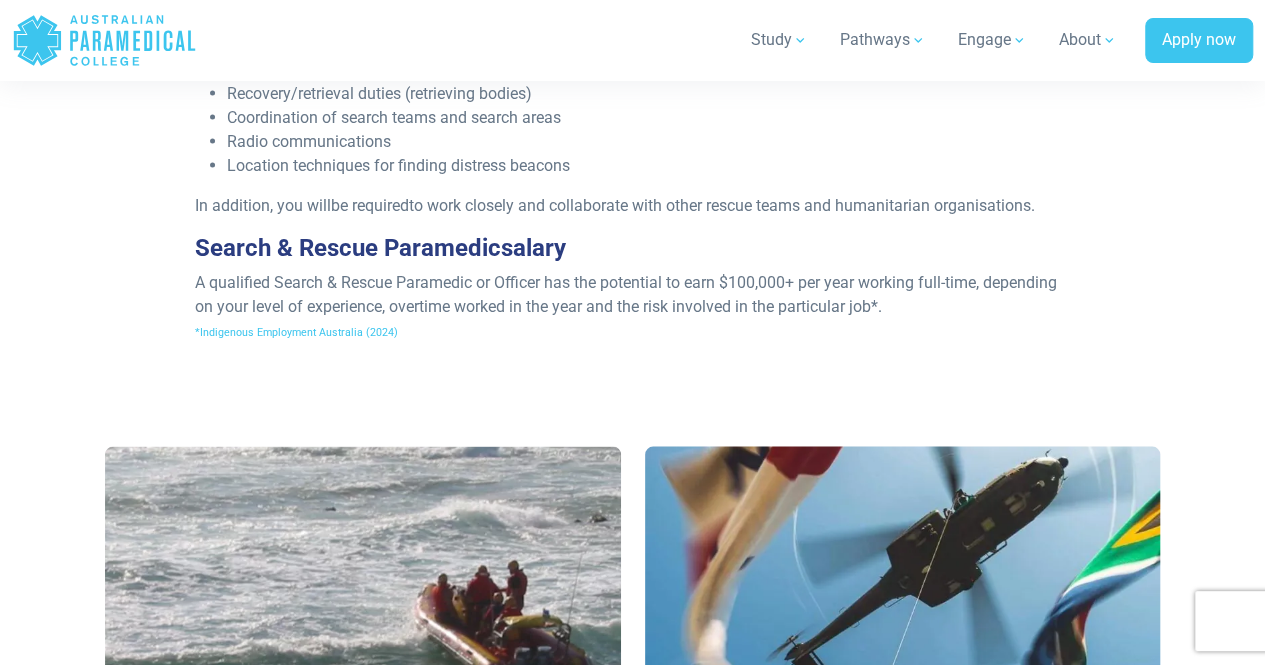 scroll, scrollTop: 1872, scrollLeft: 0, axis: vertical 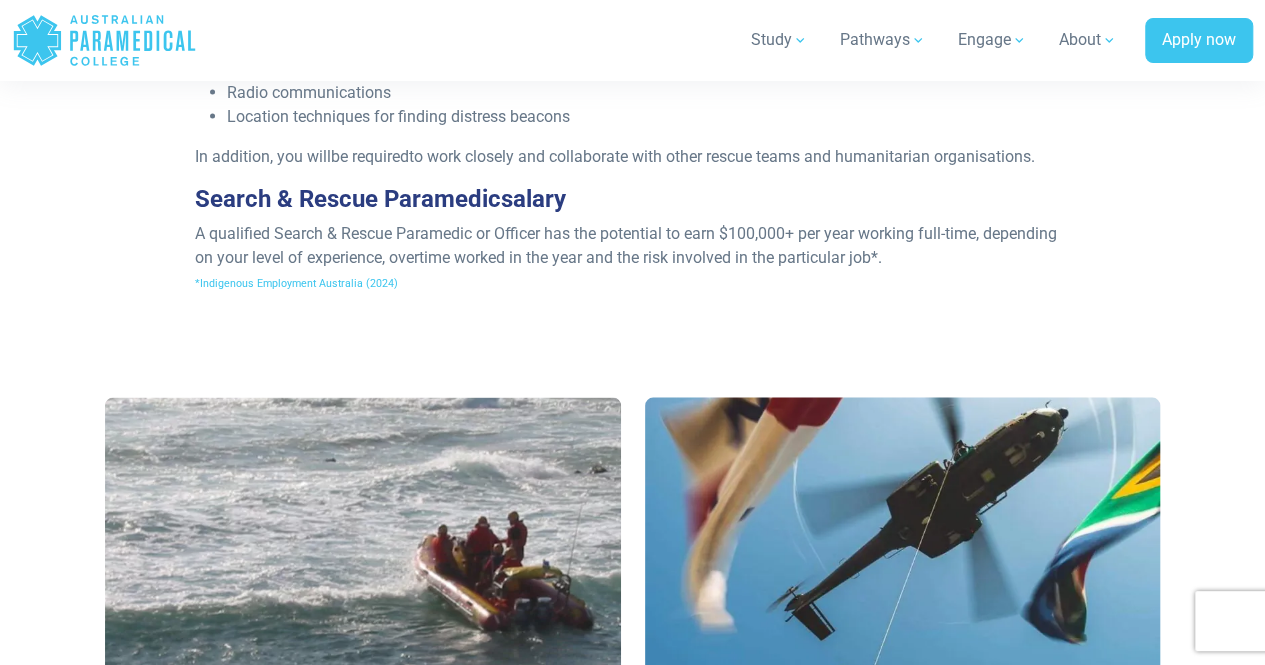 drag, startPoint x: 646, startPoint y: 199, endPoint x: 666, endPoint y: 282, distance: 85.37564 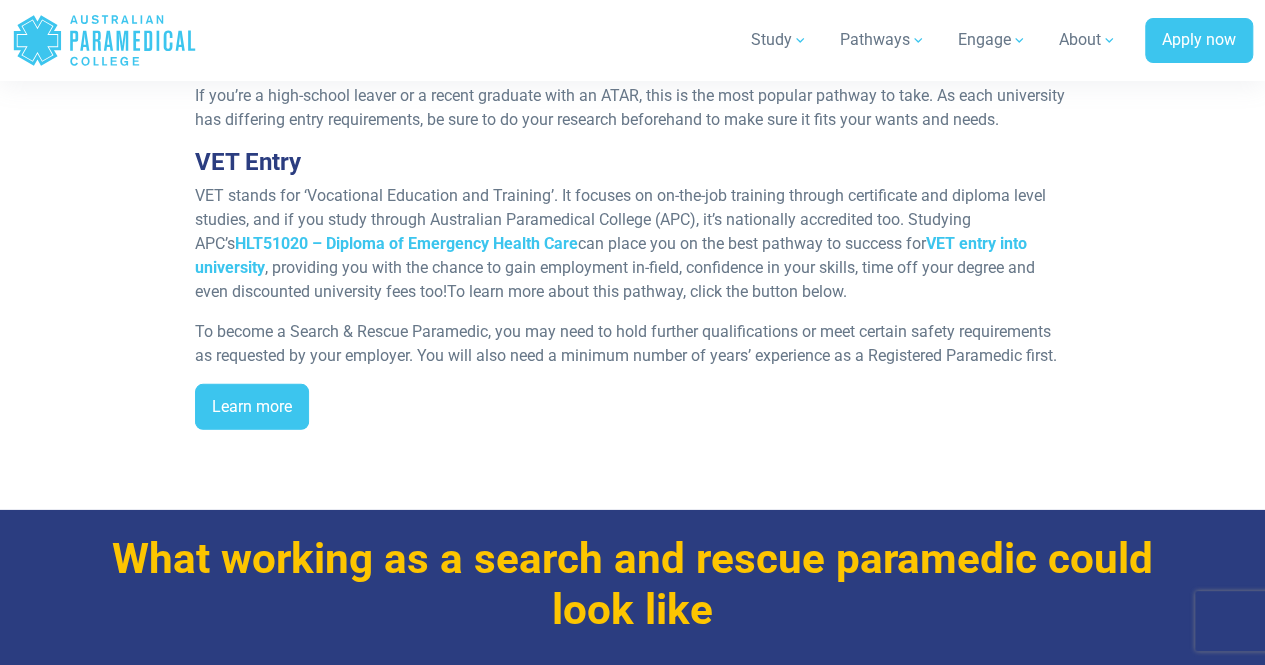 scroll, scrollTop: 2926, scrollLeft: 0, axis: vertical 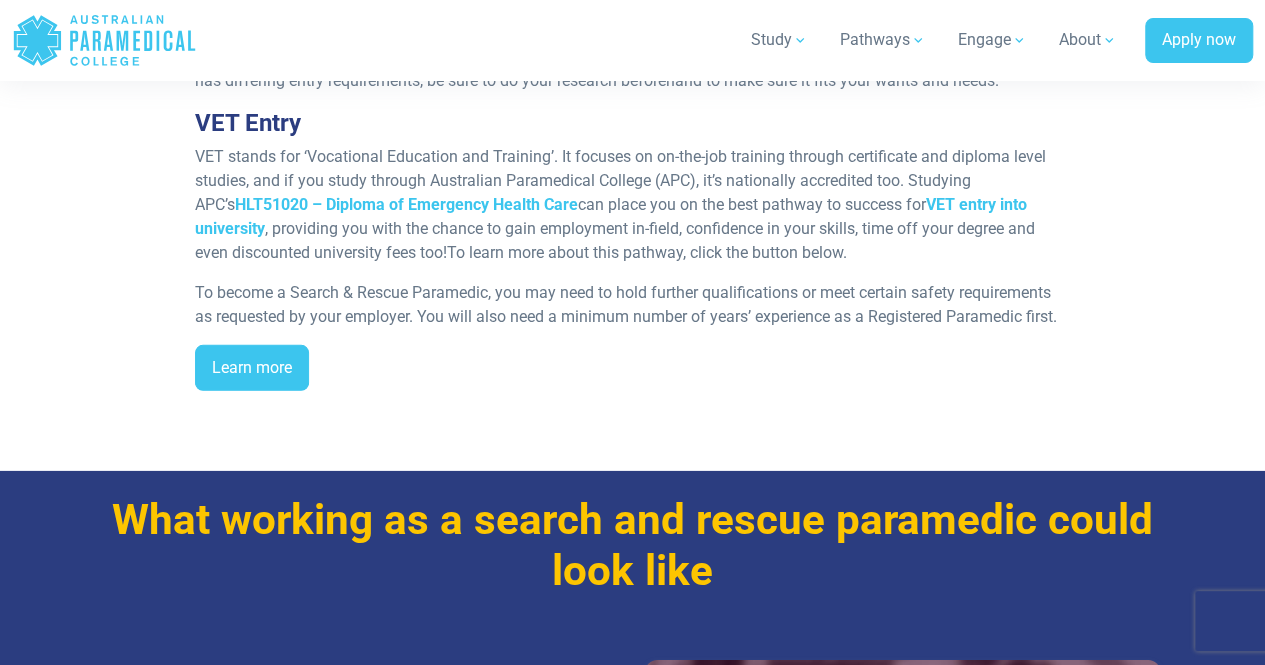 drag, startPoint x: 672, startPoint y: 203, endPoint x: 676, endPoint y: 288, distance: 85.09406 